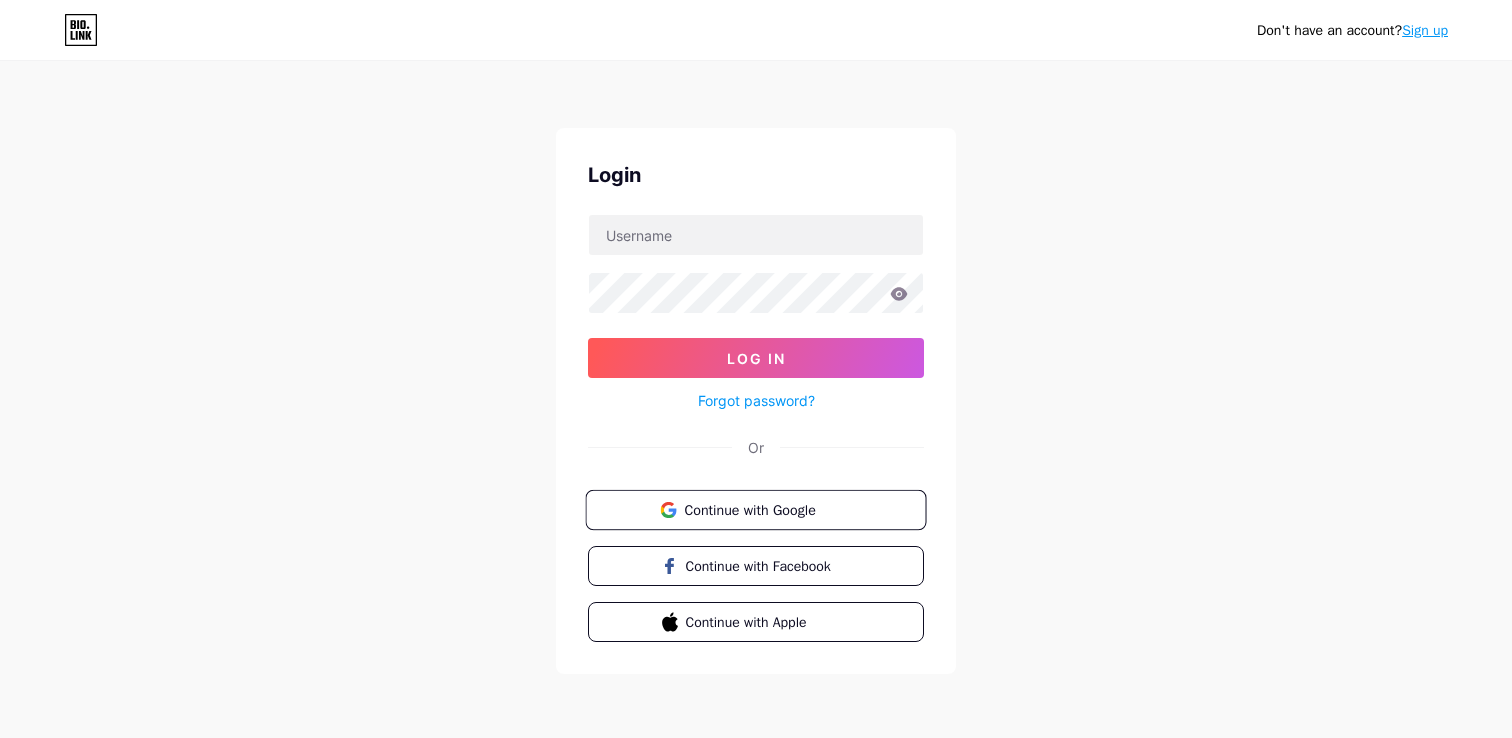 scroll, scrollTop: 0, scrollLeft: 0, axis: both 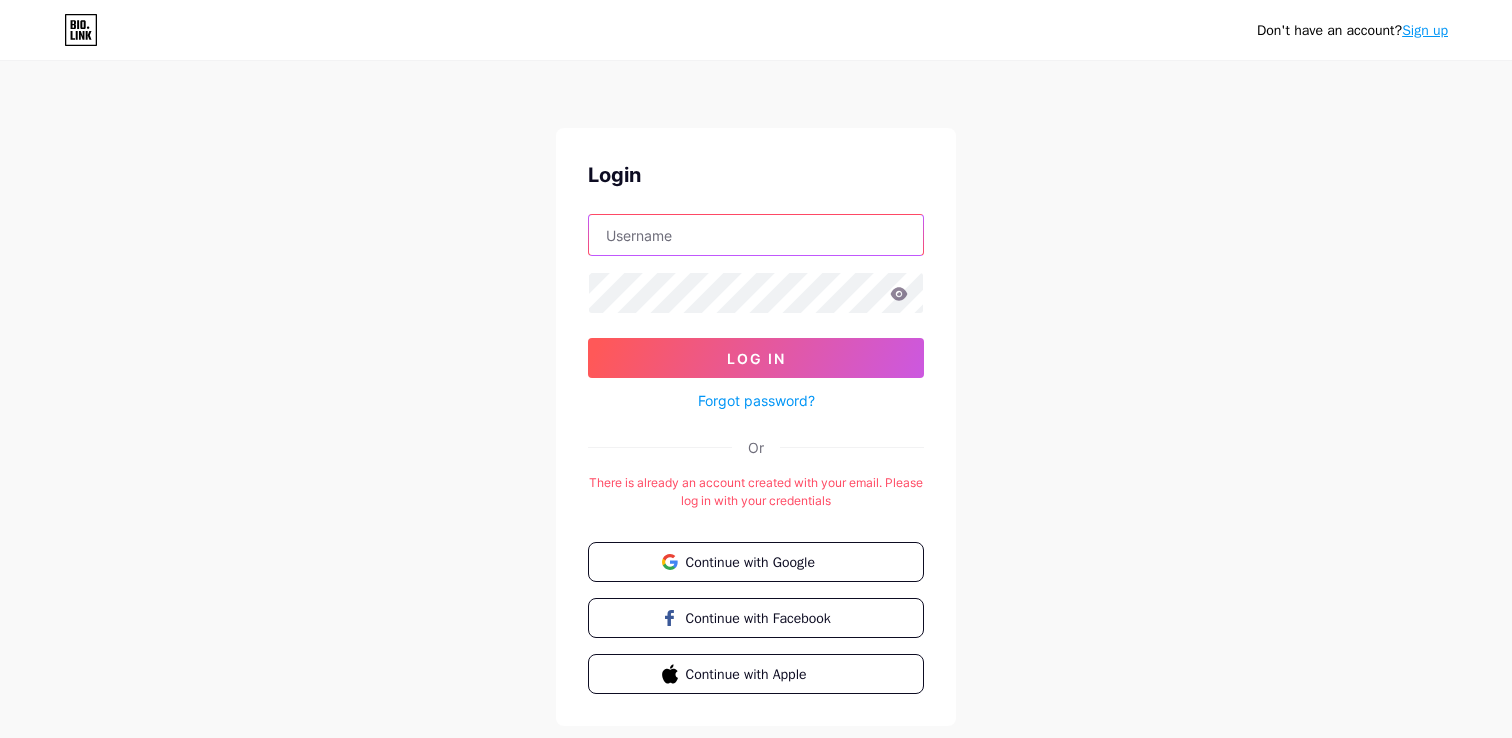 click at bounding box center [756, 235] 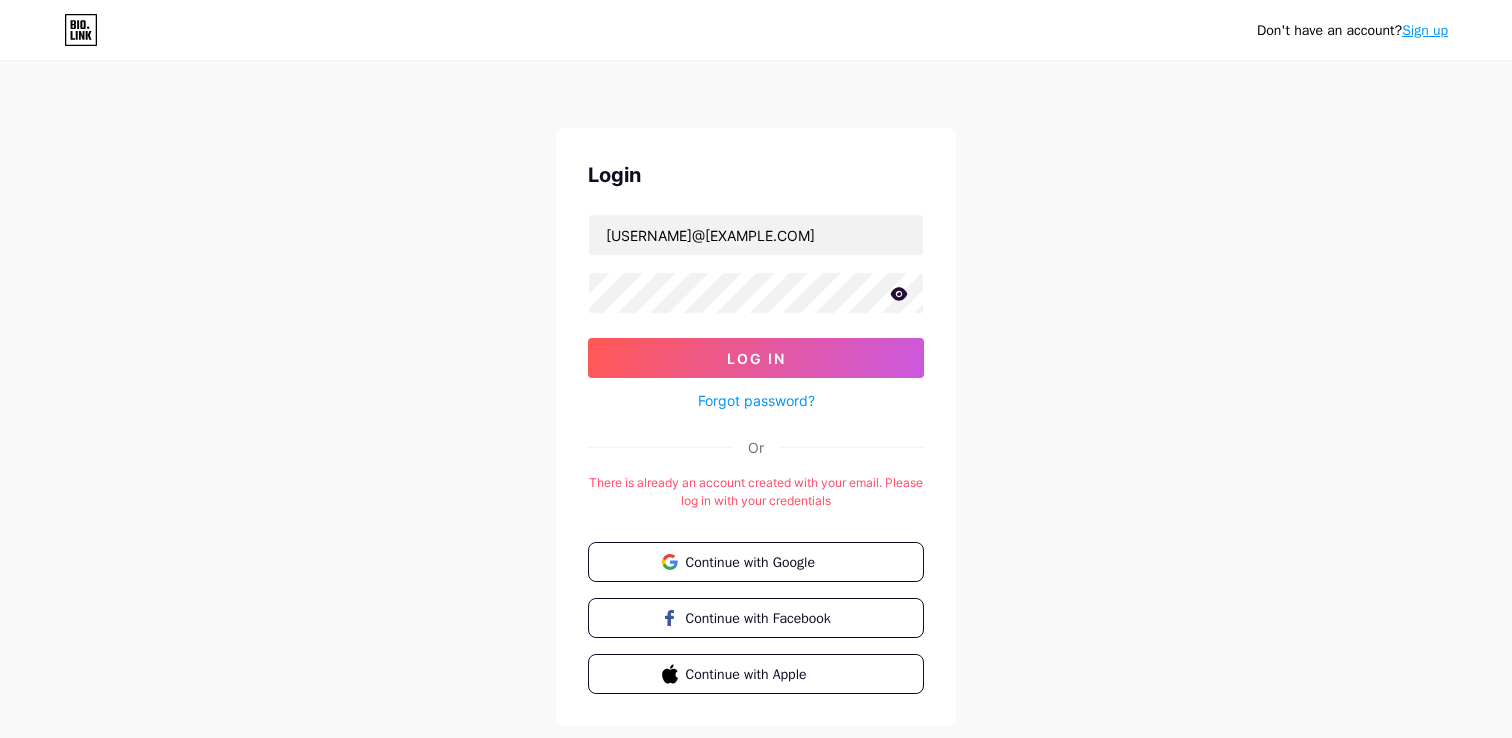 click 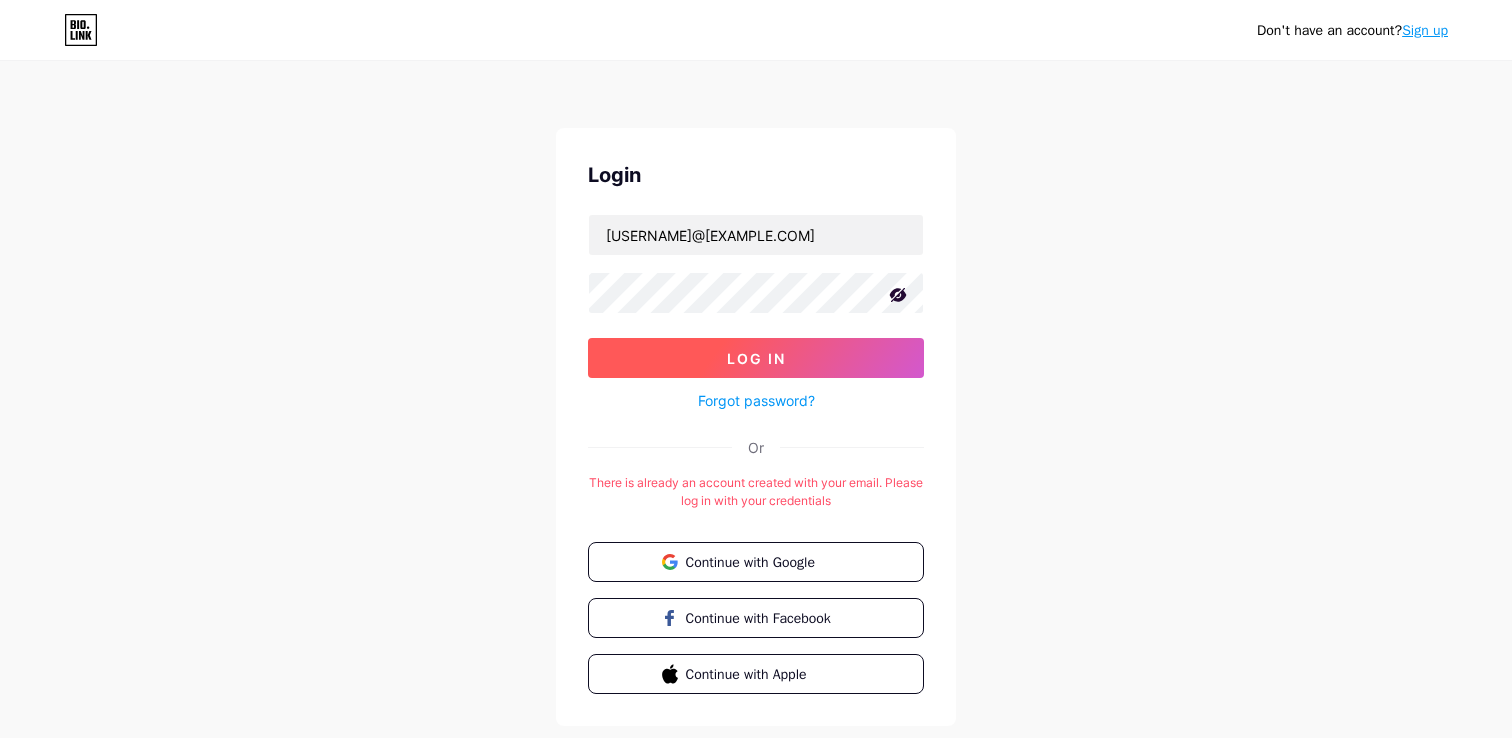 click on "Log In" at bounding box center [756, 358] 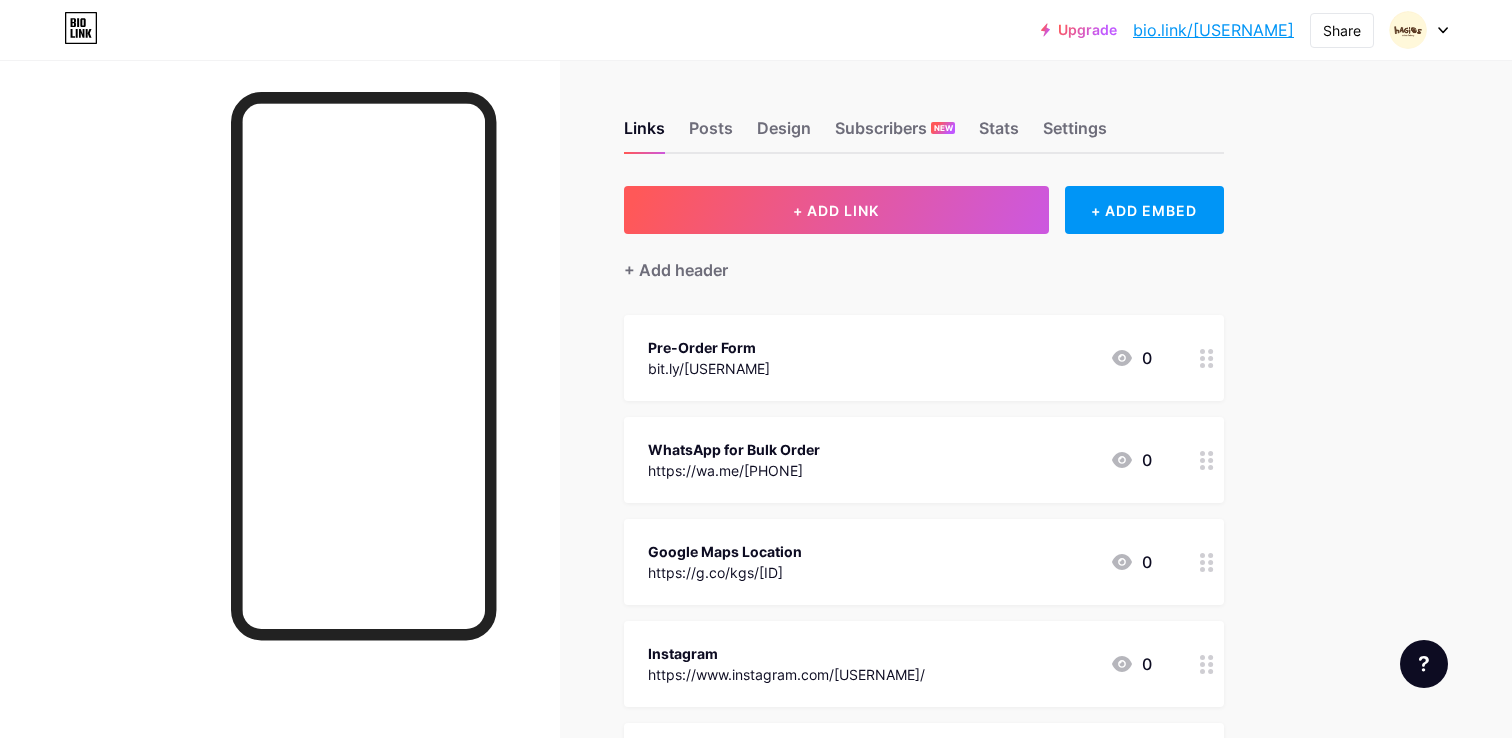 click on "WhatsApp for Bulk Order" at bounding box center [734, 449] 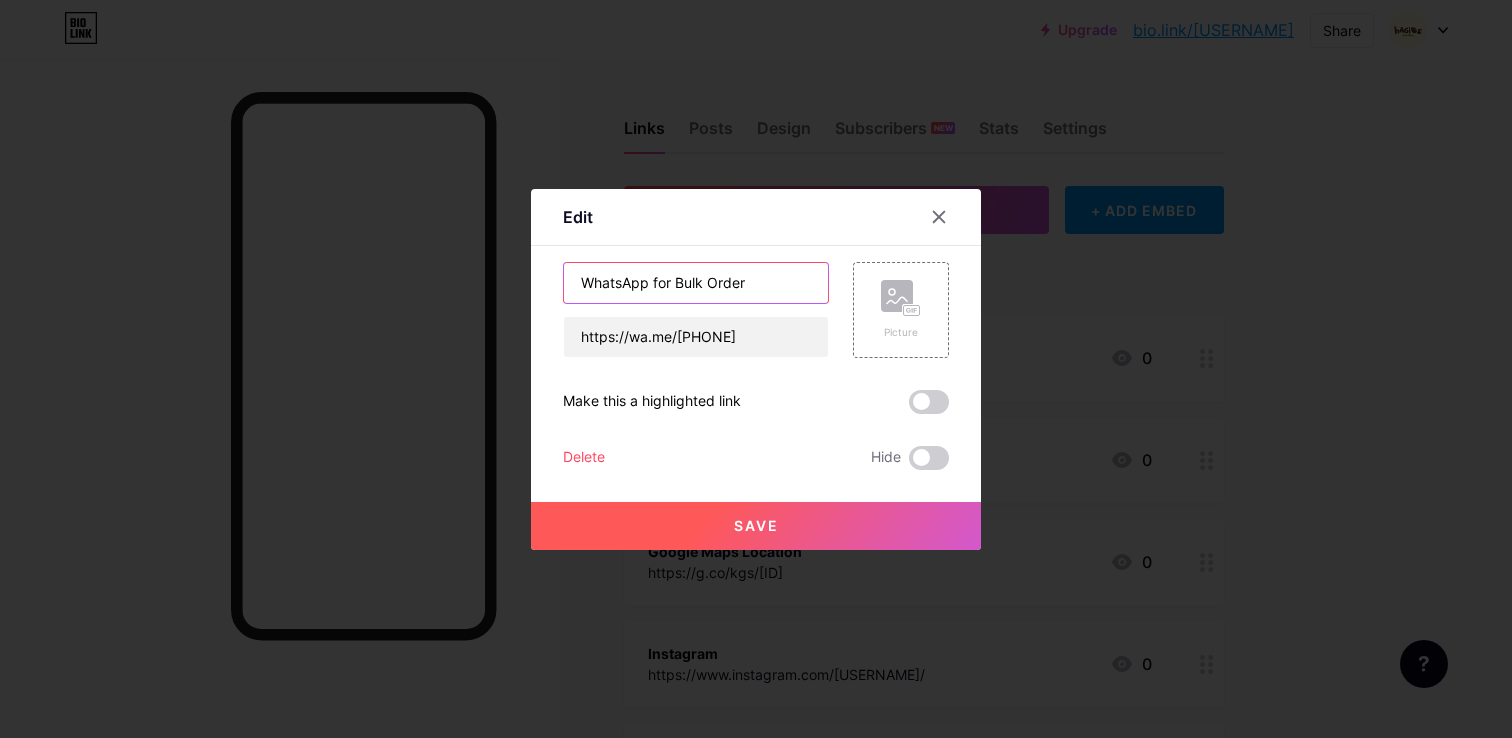 click on "WhatsApp for Bulk Order" at bounding box center [696, 283] 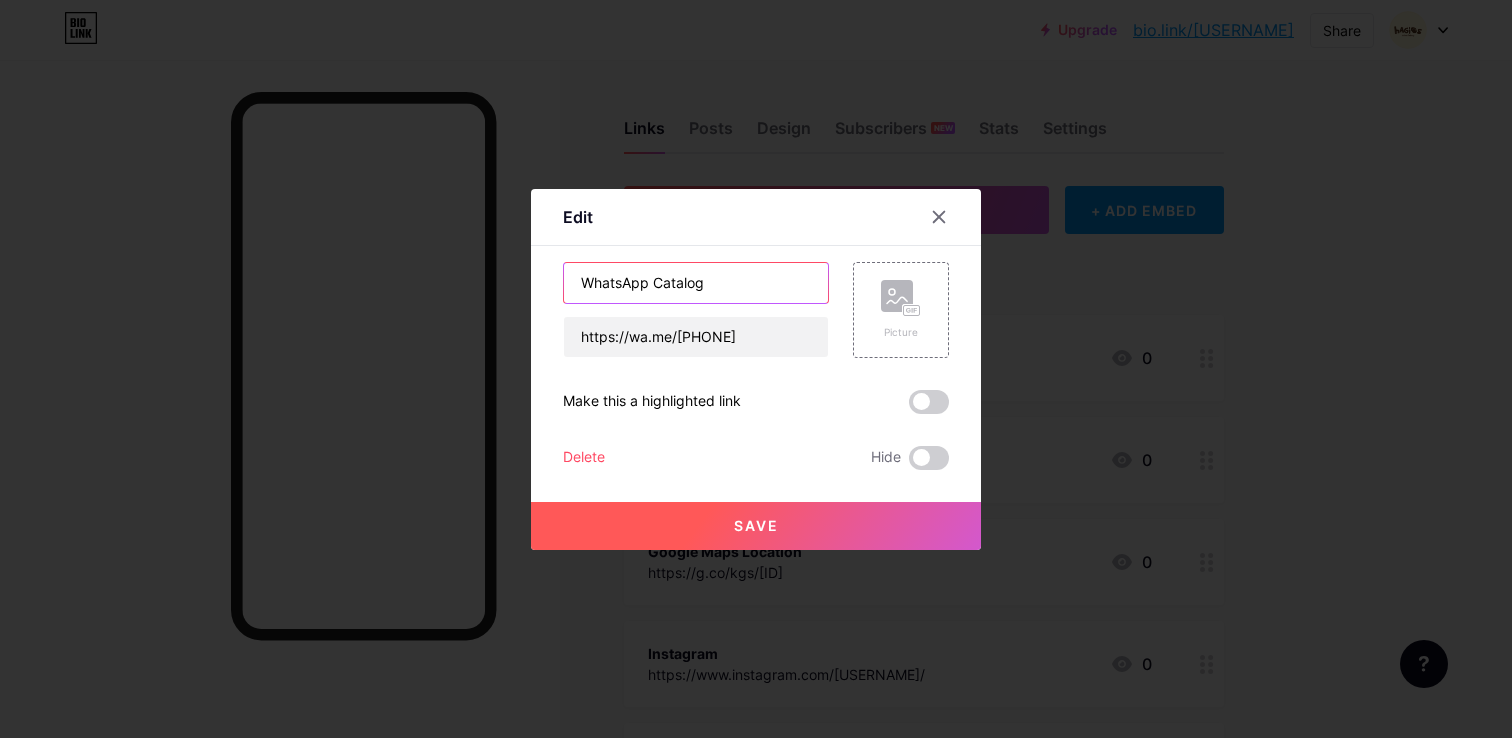type on "WhatsApp Catalog" 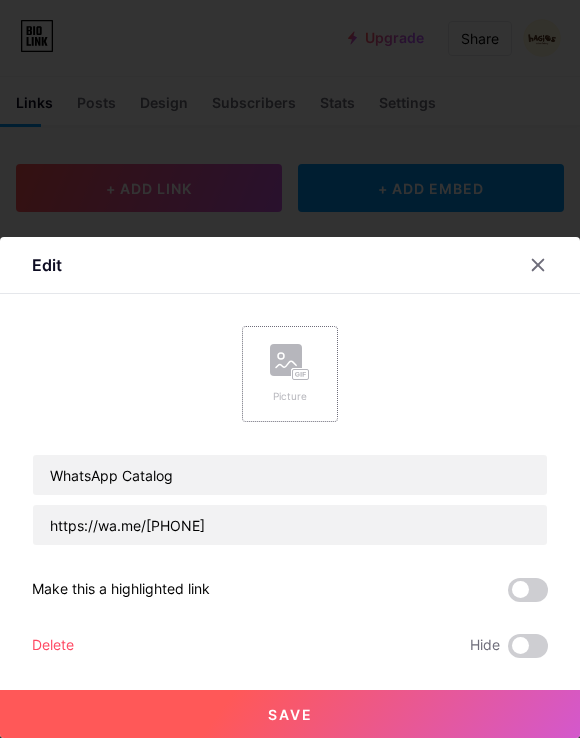 click on "Picture" at bounding box center (290, 374) 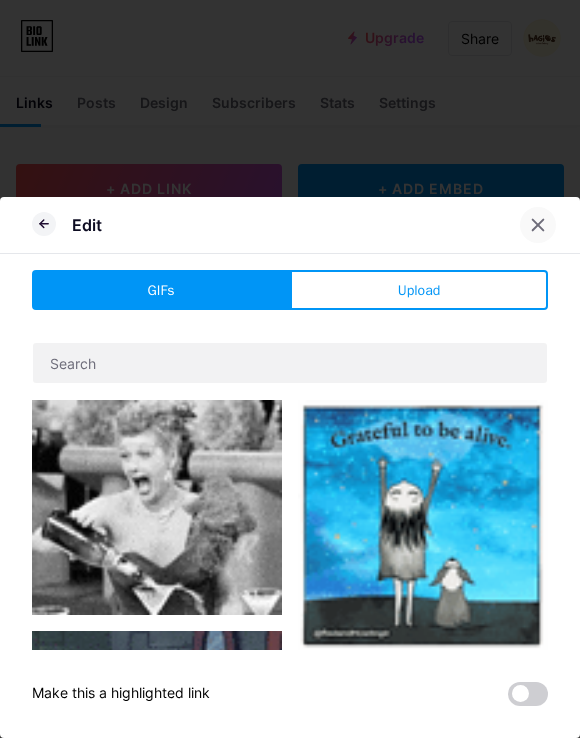 click 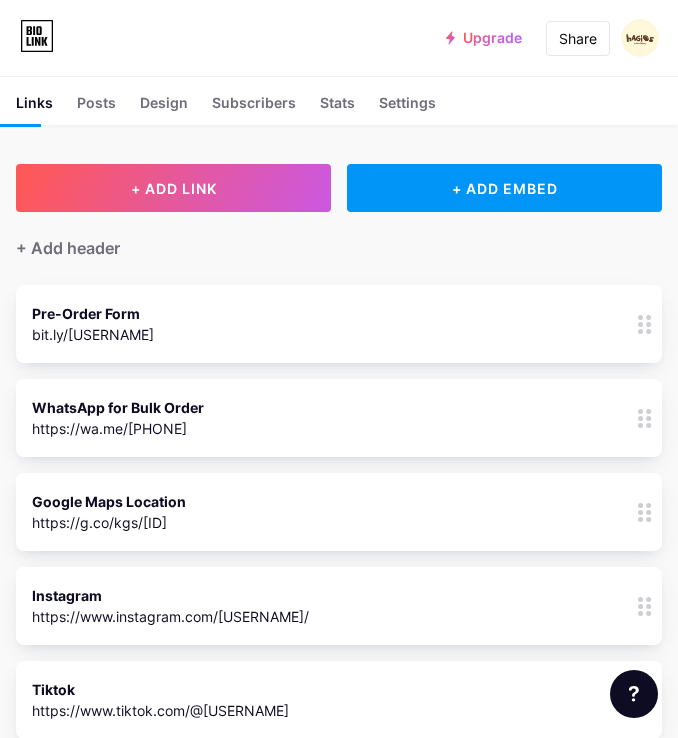 click 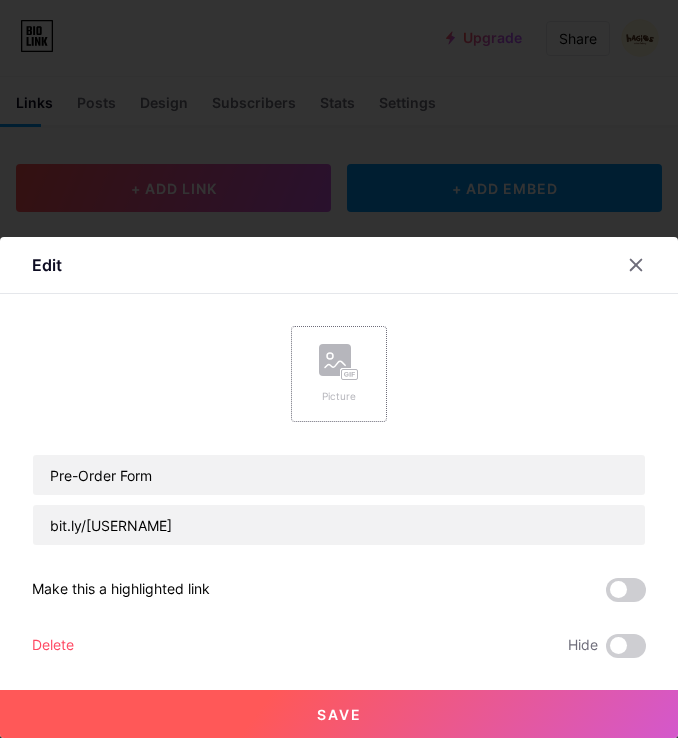 click 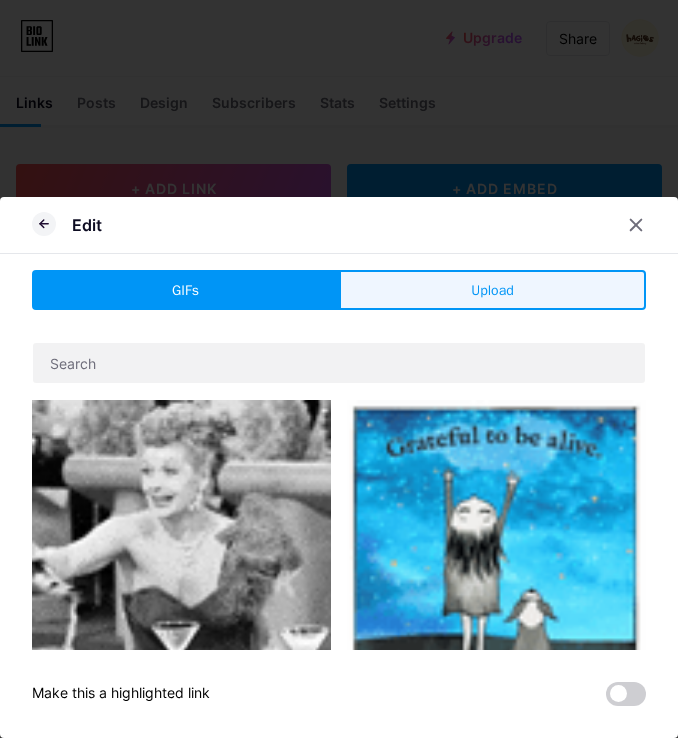 click on "Upload" at bounding box center [492, 290] 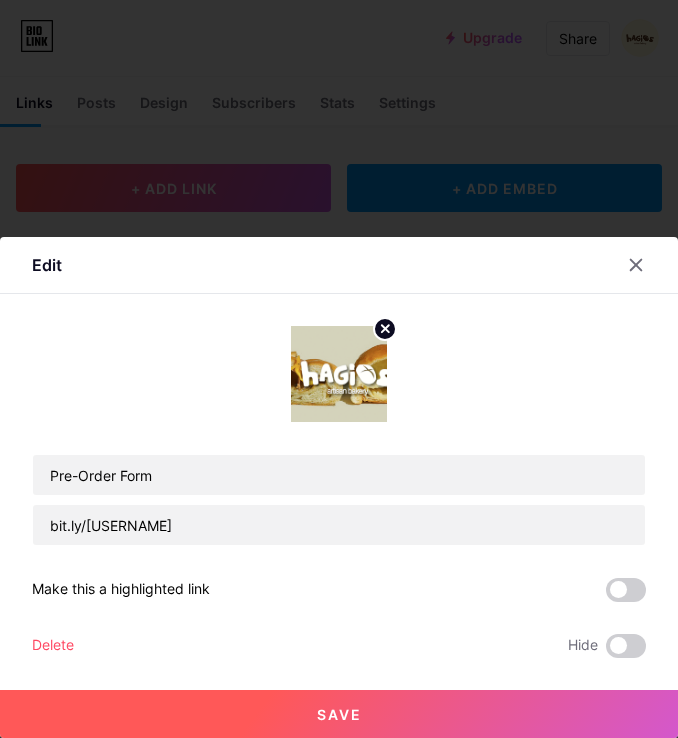 click at bounding box center [339, 374] 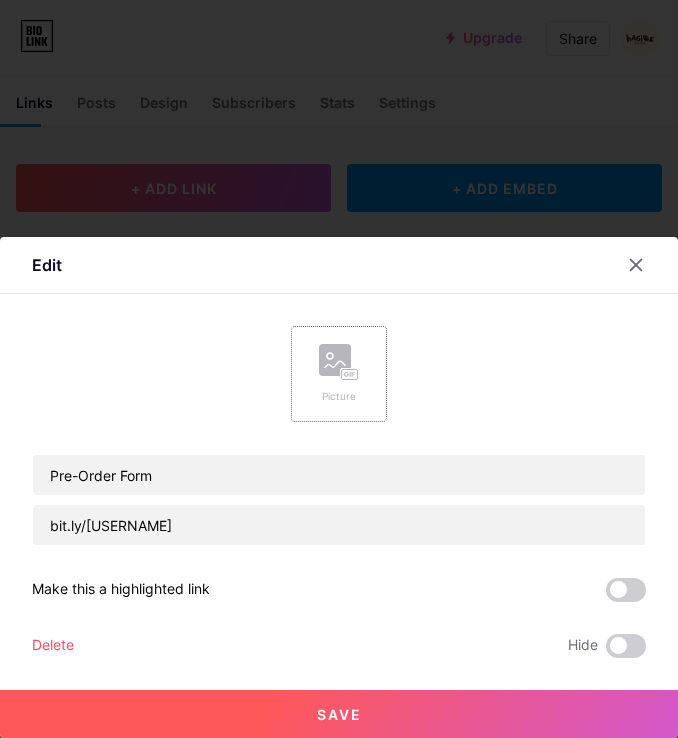 click 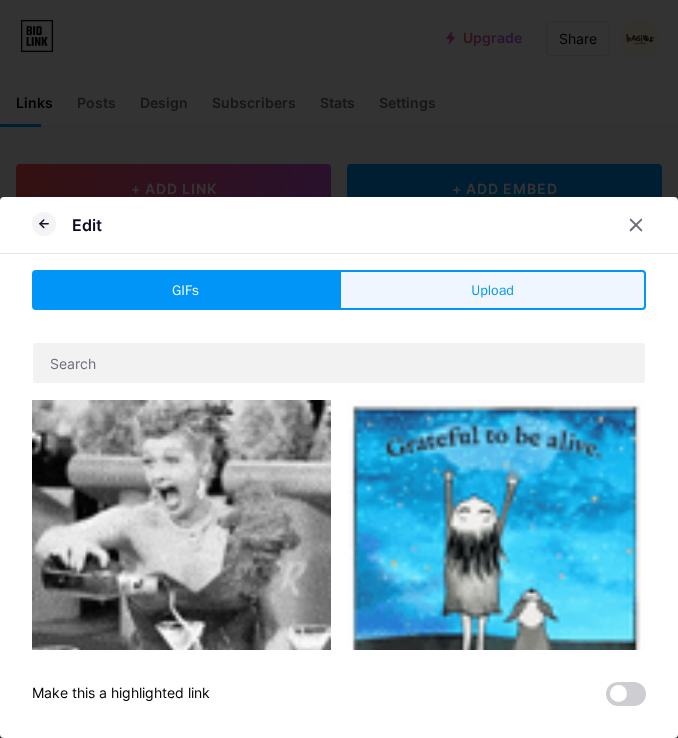 click on "Upload" at bounding box center [492, 290] 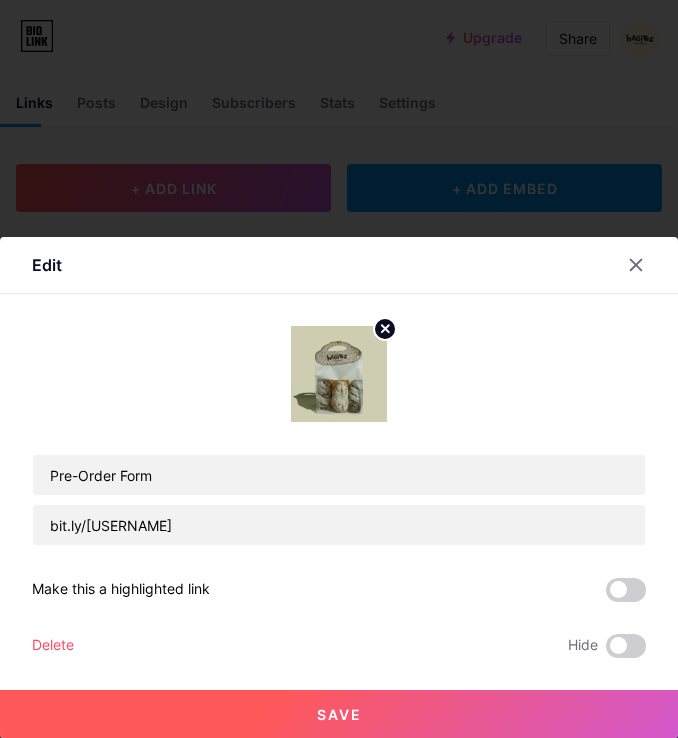 click on "Save" at bounding box center [339, 714] 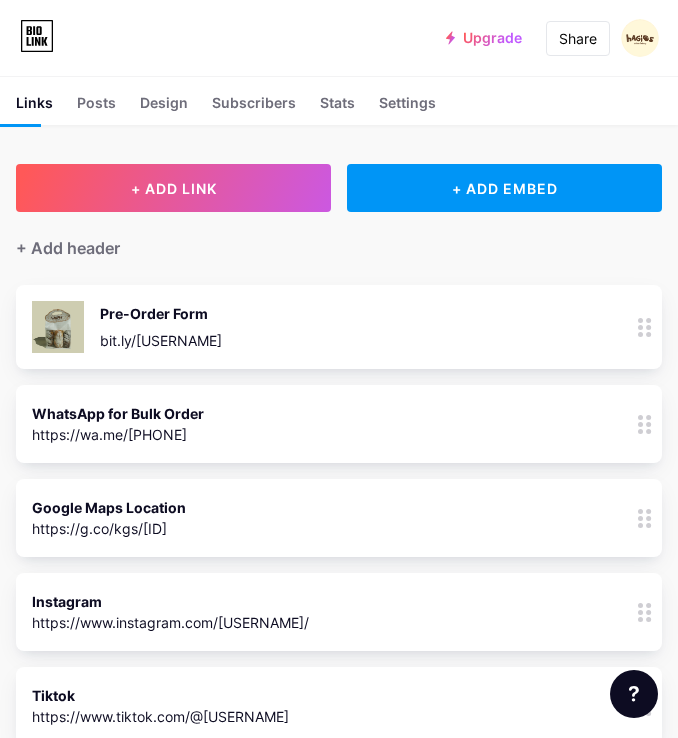click 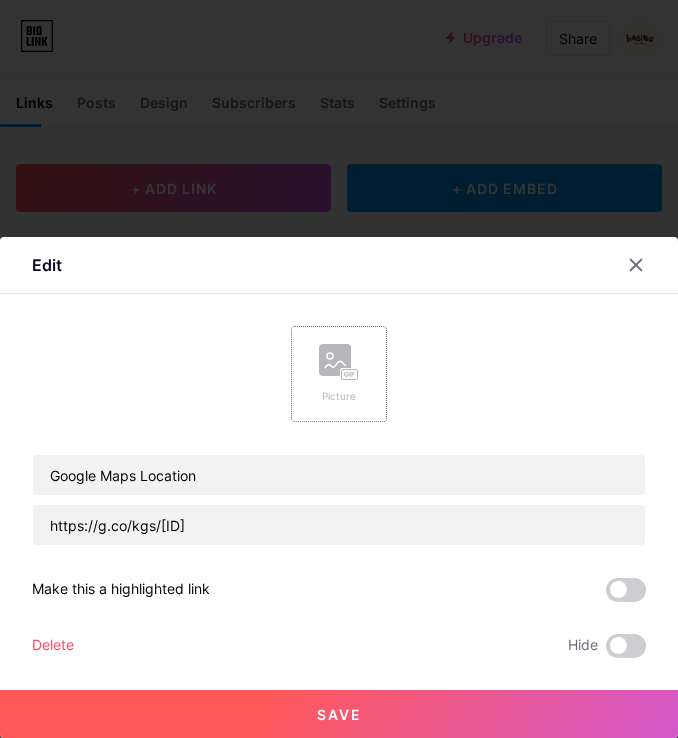 click 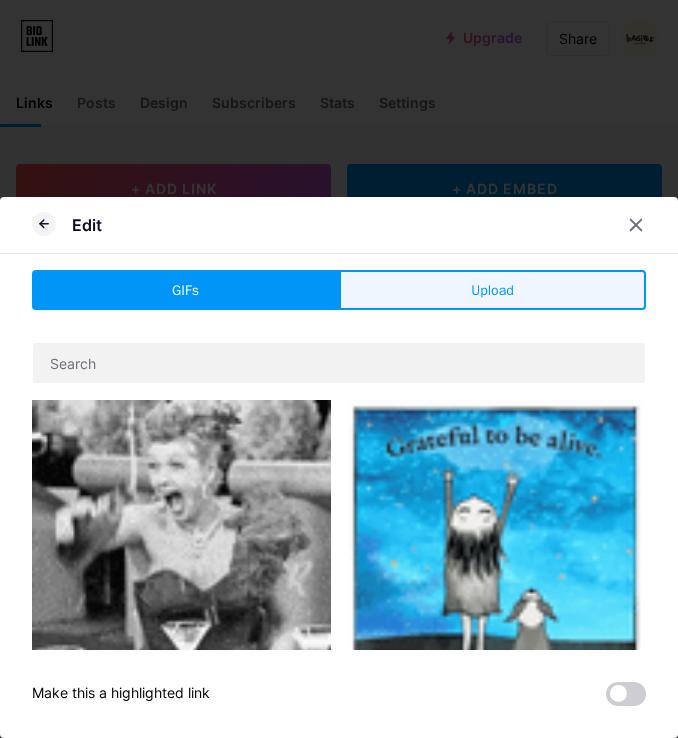 click on "Upload" at bounding box center [492, 290] 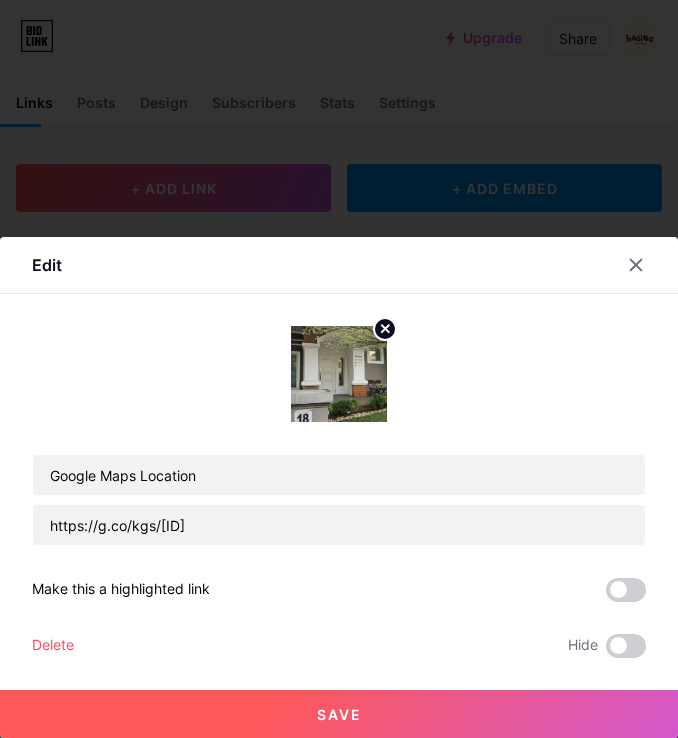 click on "Save" at bounding box center (339, 714) 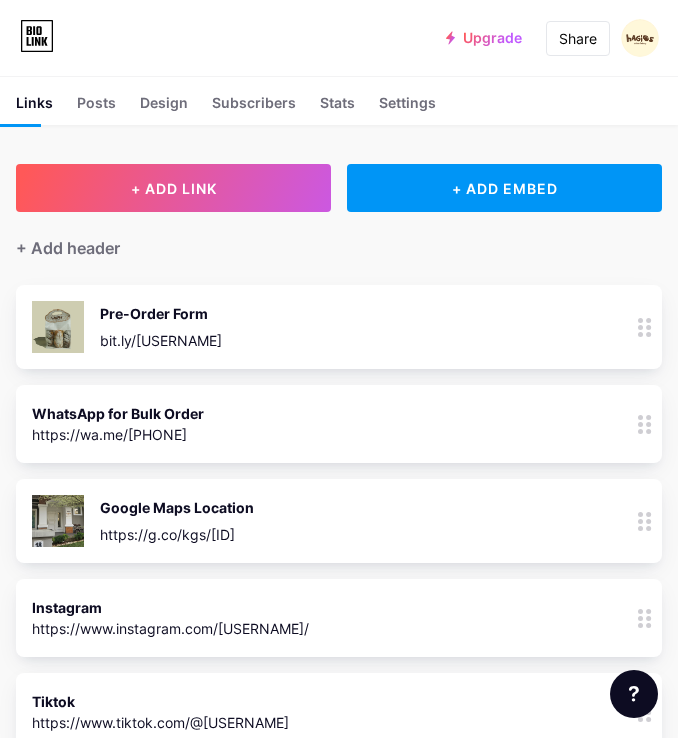 click at bounding box center (645, 618) 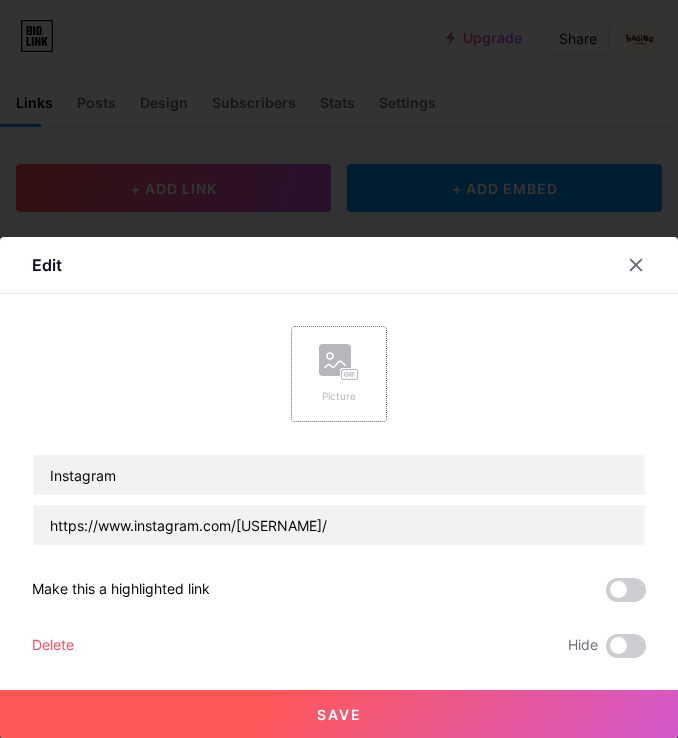 click on "Picture" at bounding box center (339, 374) 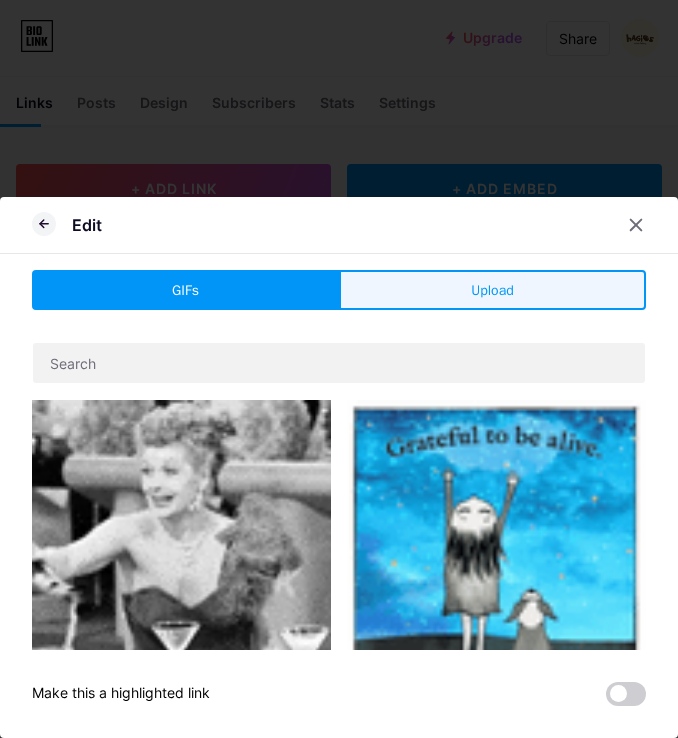 click on "Upload" at bounding box center [492, 290] 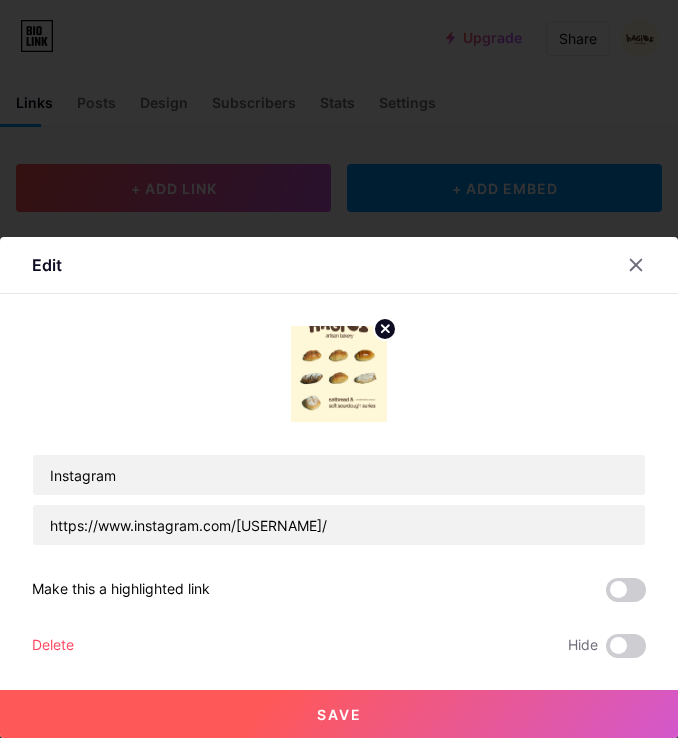 click on "Save" at bounding box center [339, 714] 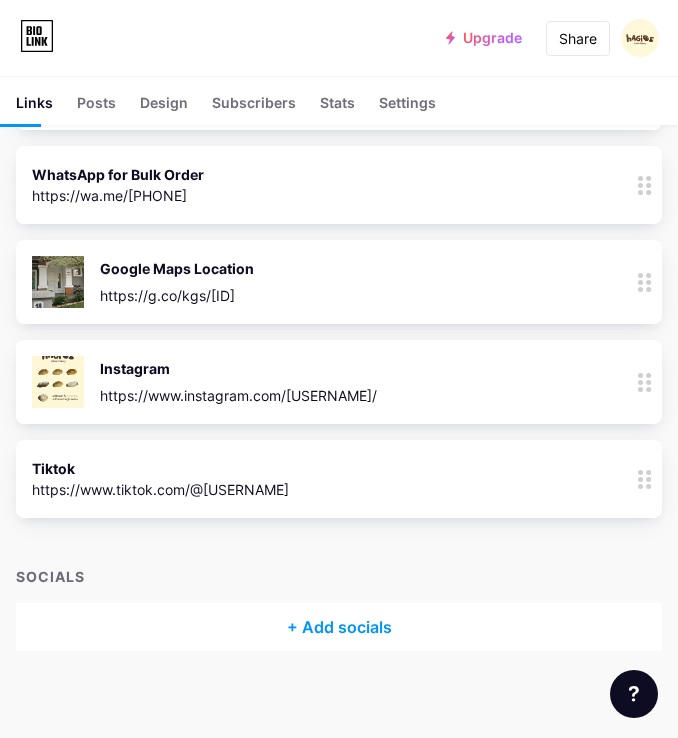 scroll, scrollTop: 202, scrollLeft: 0, axis: vertical 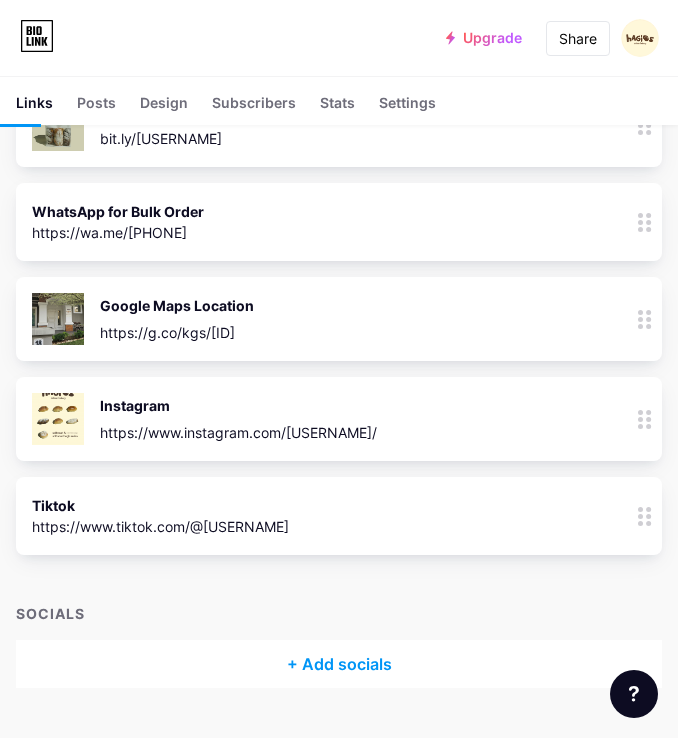 click 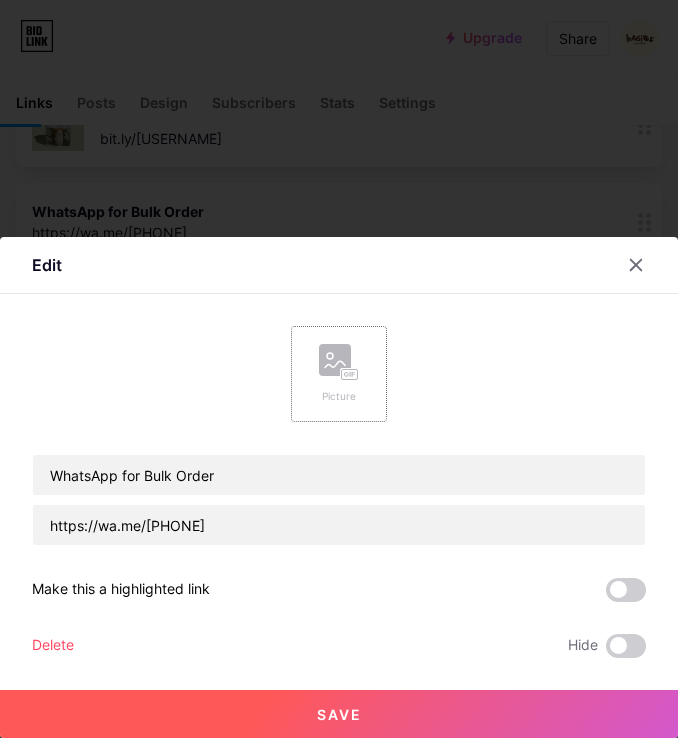 click 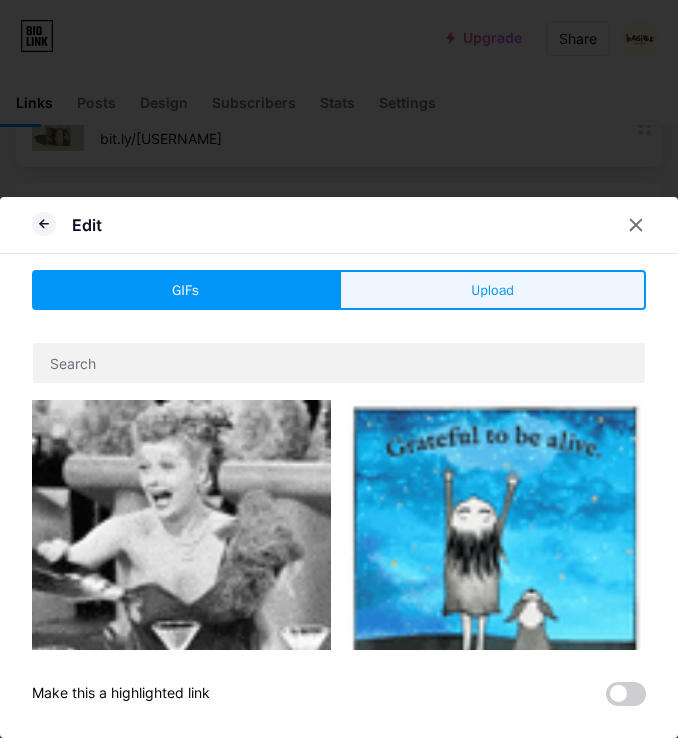 click on "Upload" at bounding box center [492, 290] 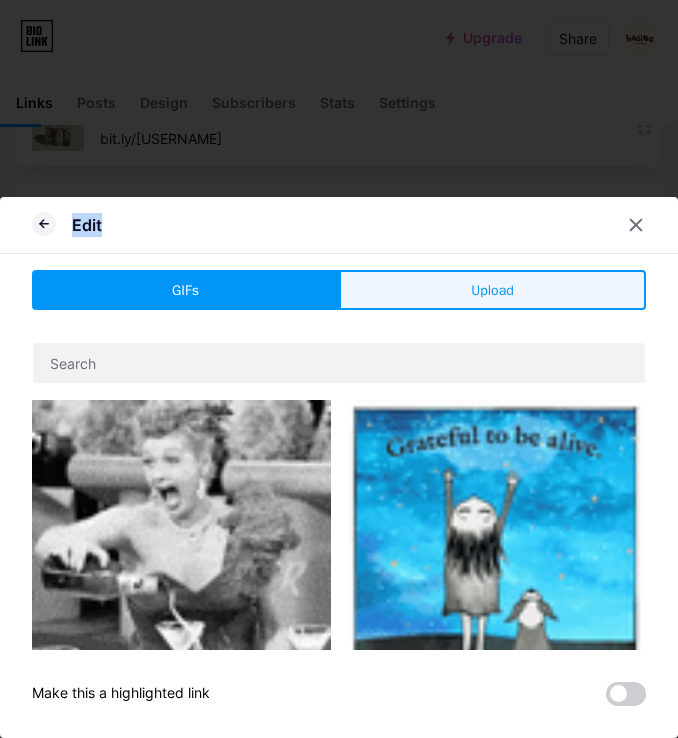 click on "Edit       GIFs     Upload       Content
YouTube
Play YouTube video without leaving your page.
ADD
Vimeo
Play Vimeo video without leaving your page.
ADD
Tiktok
Grow your TikTok following
ADD
Tweet
Embed a tweet.
ADD
Reddit
Showcase your Reddit profile
ADD
Spotify
Embed Spotify to play the preview of a track.
ADD
Twitch
Play Twitch video without leaving your page.
ADD
ADD" at bounding box center [339, 467] 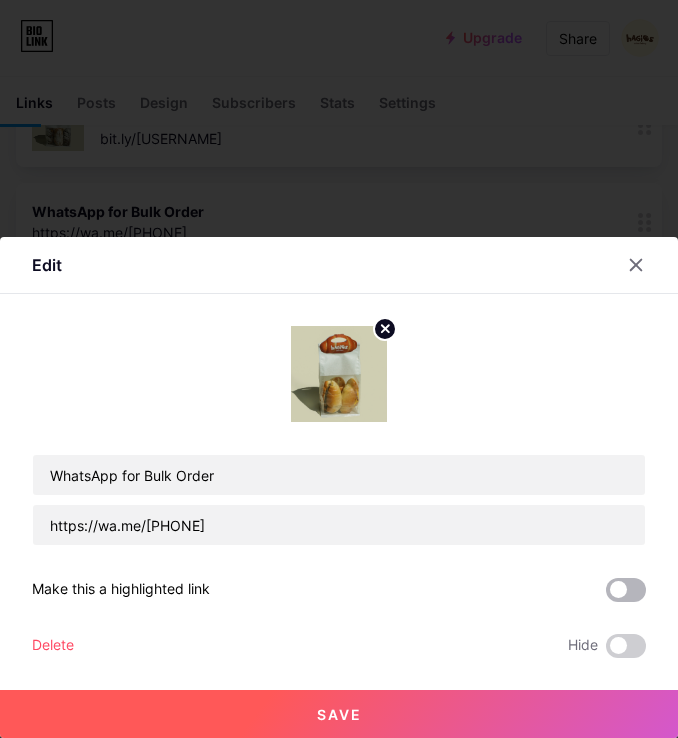 click at bounding box center [626, 590] 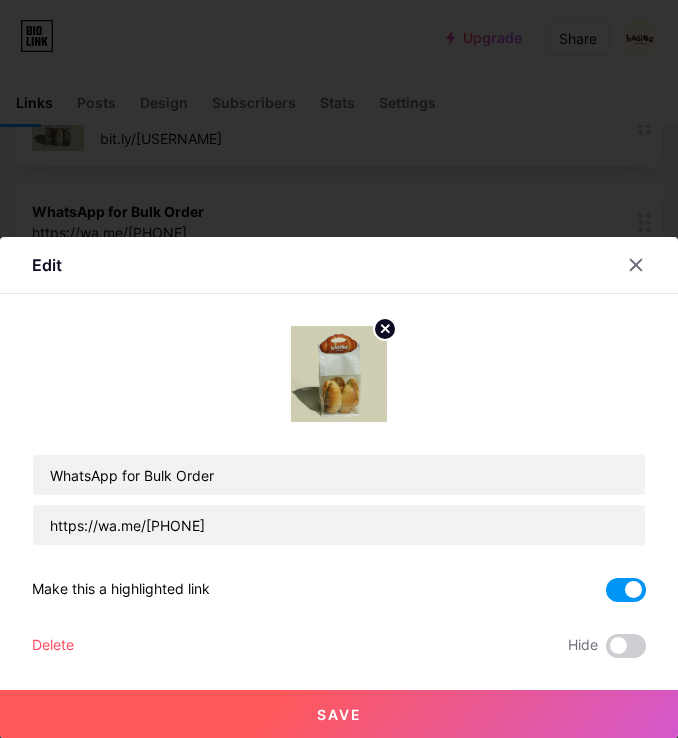 click on "Save" at bounding box center [339, 714] 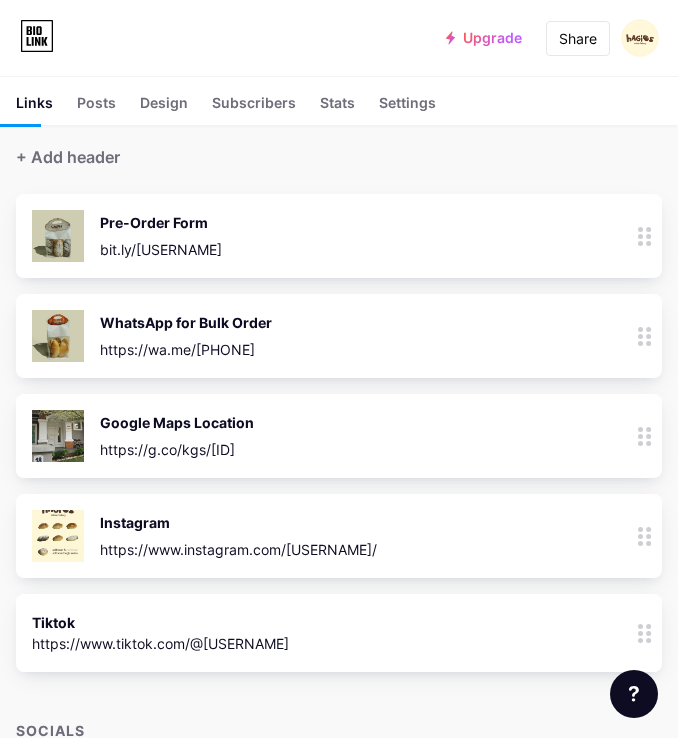 scroll, scrollTop: 0, scrollLeft: 0, axis: both 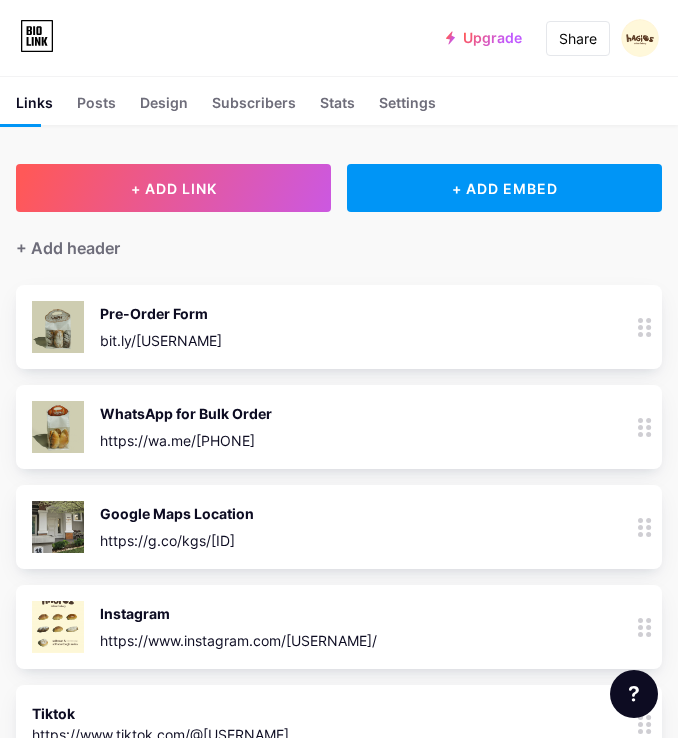 click on "WhatsApp for Bulk Order
https://wa.me/[PHONE]
[NUMBER]" at bounding box center (311, 427) 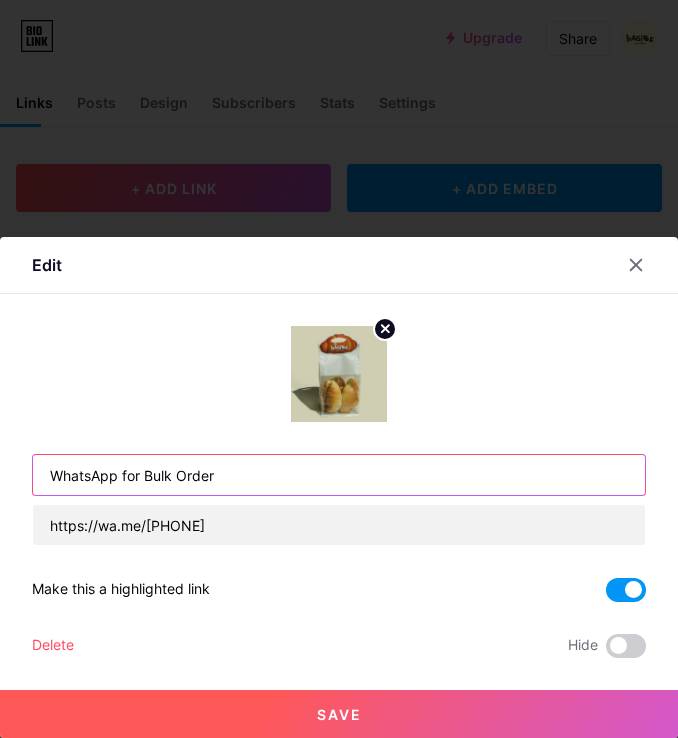 drag, startPoint x: 240, startPoint y: 472, endPoint x: 142, endPoint y: 477, distance: 98.12747 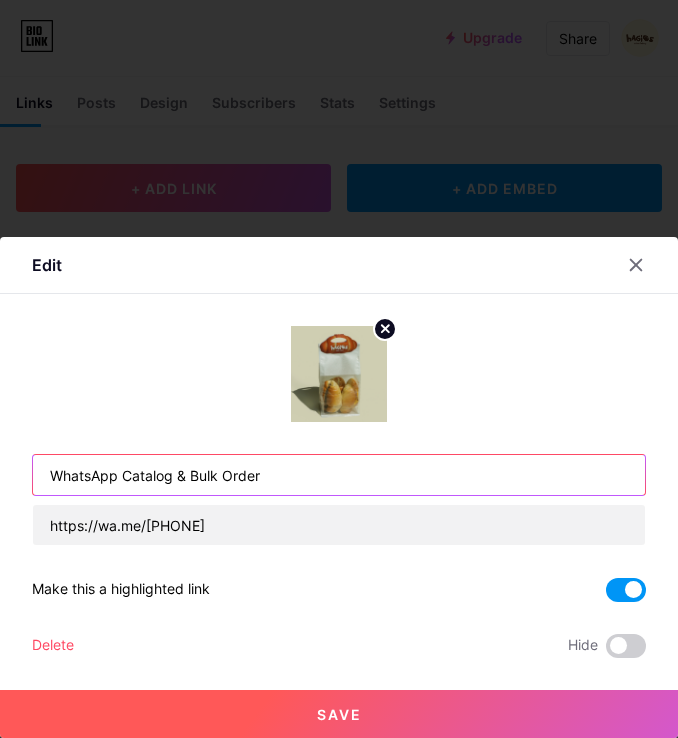 type on "WhatsApp Catalog & Bulk Order" 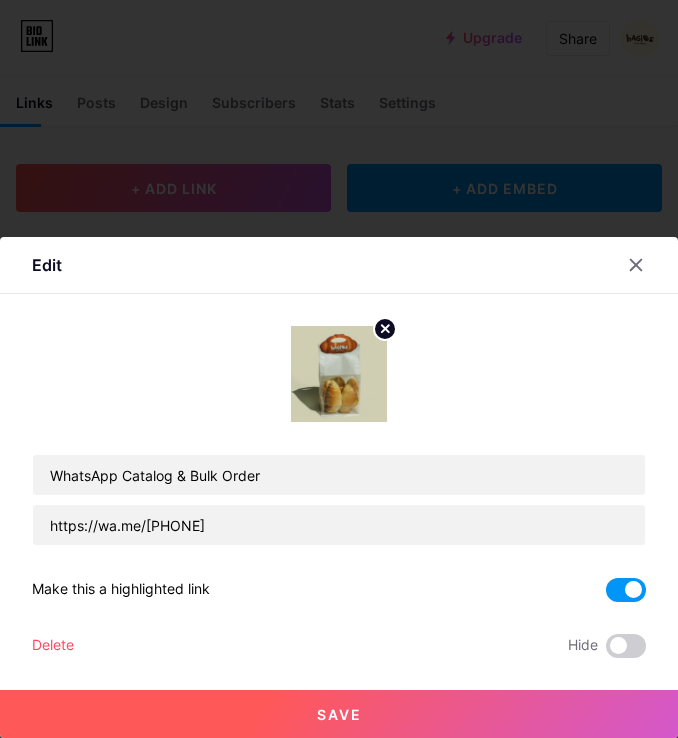 click on "Save" at bounding box center [339, 714] 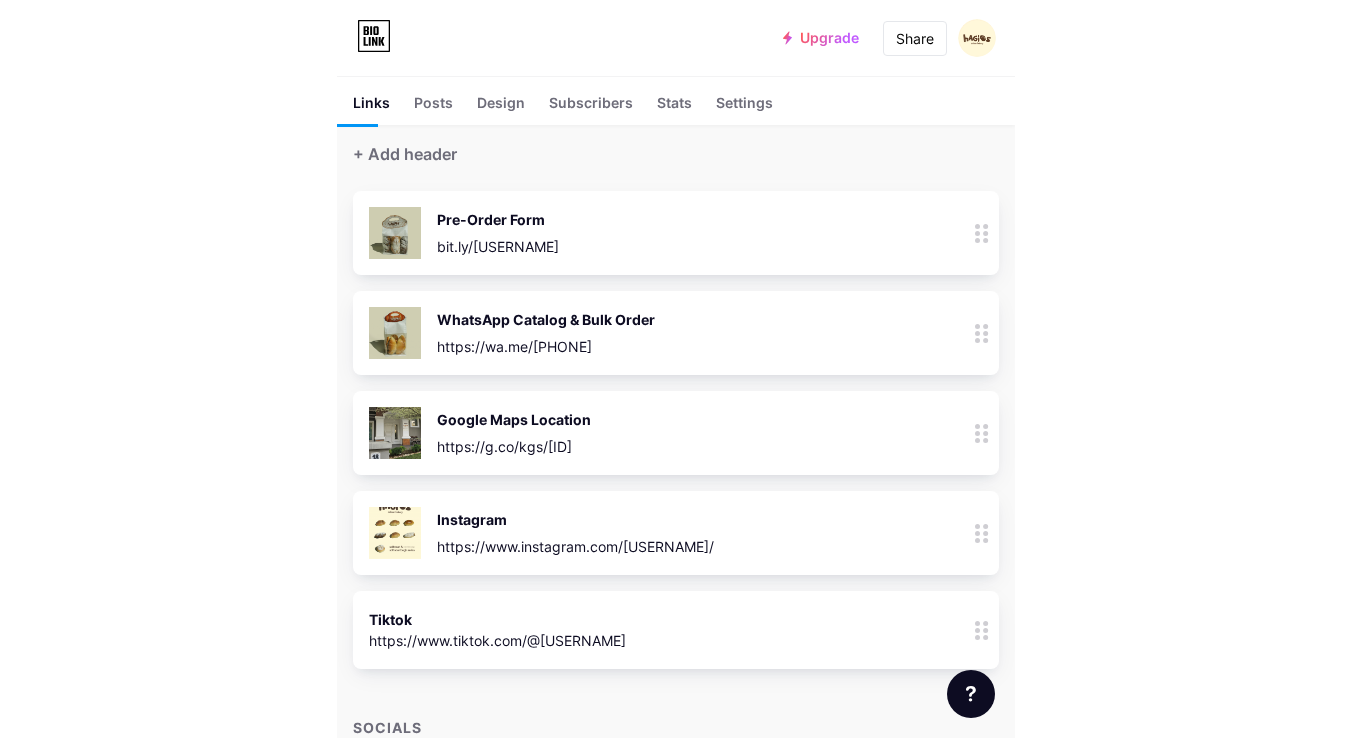 scroll, scrollTop: 96, scrollLeft: 0, axis: vertical 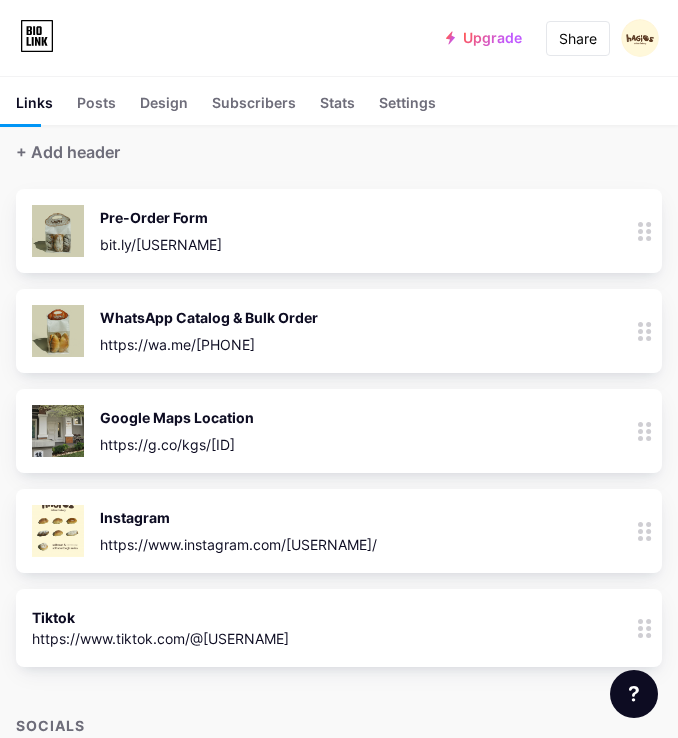 click 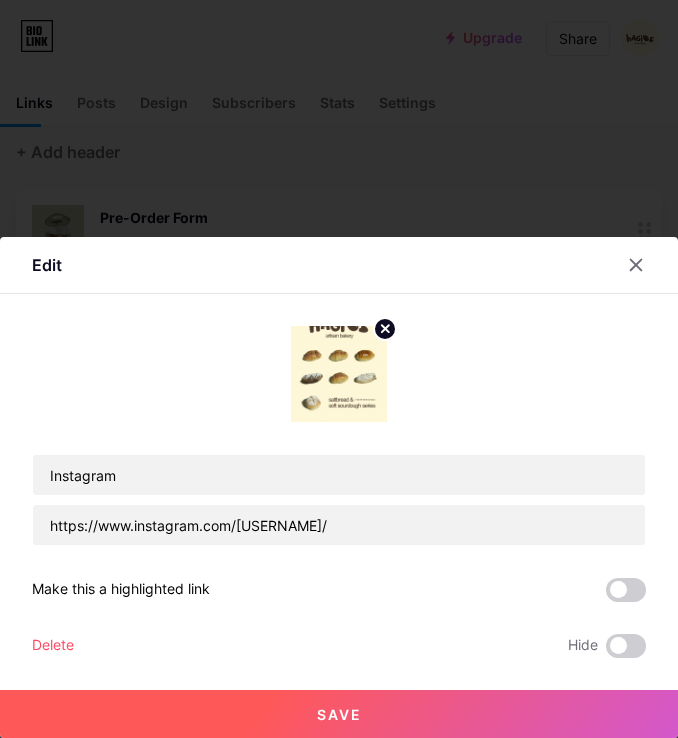 click 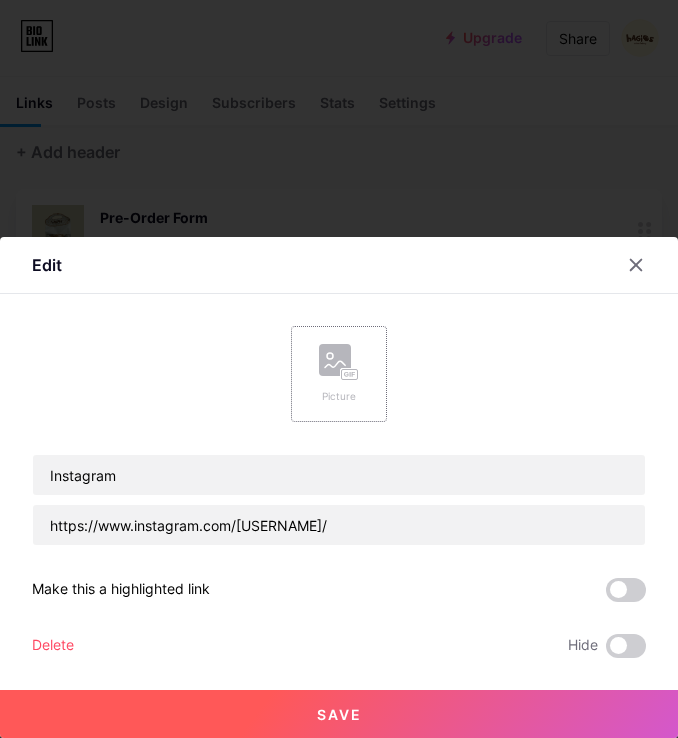 click 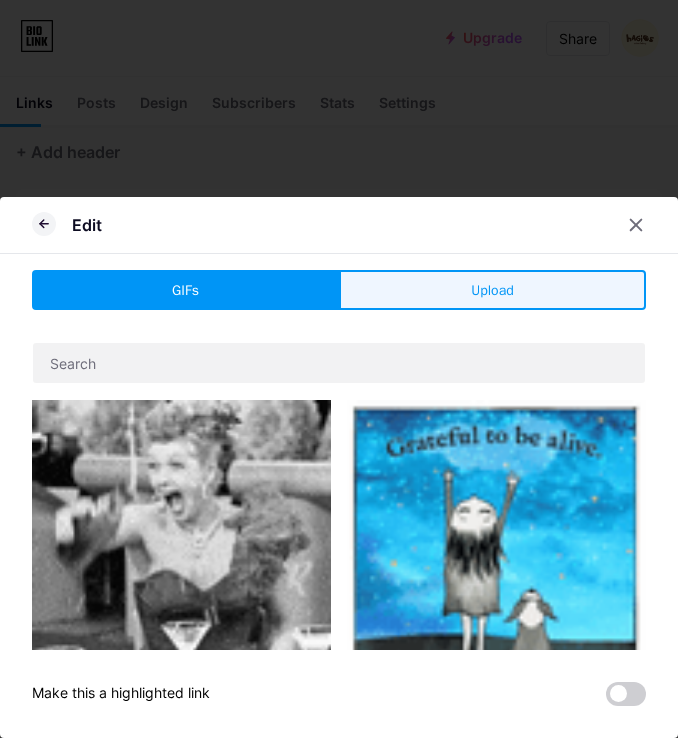 click on "Upload" at bounding box center (492, 290) 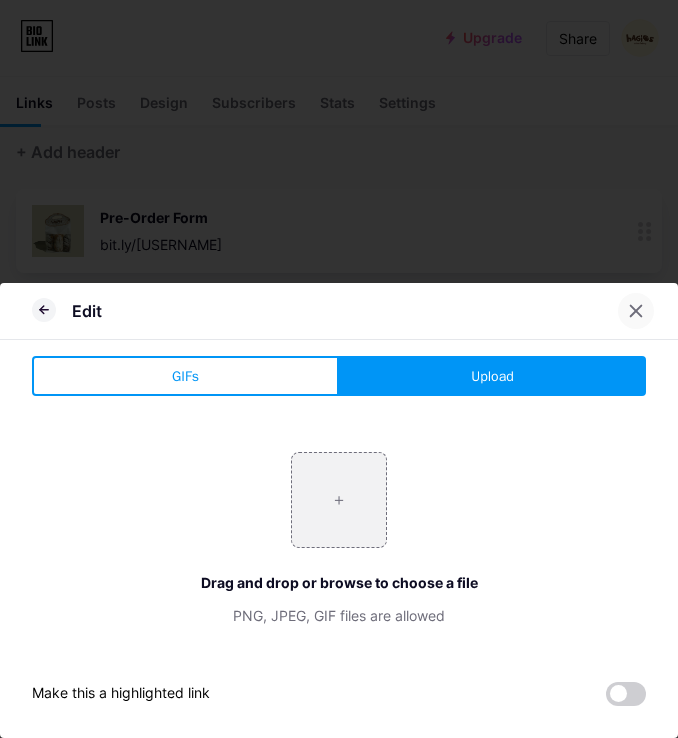 click at bounding box center [636, 311] 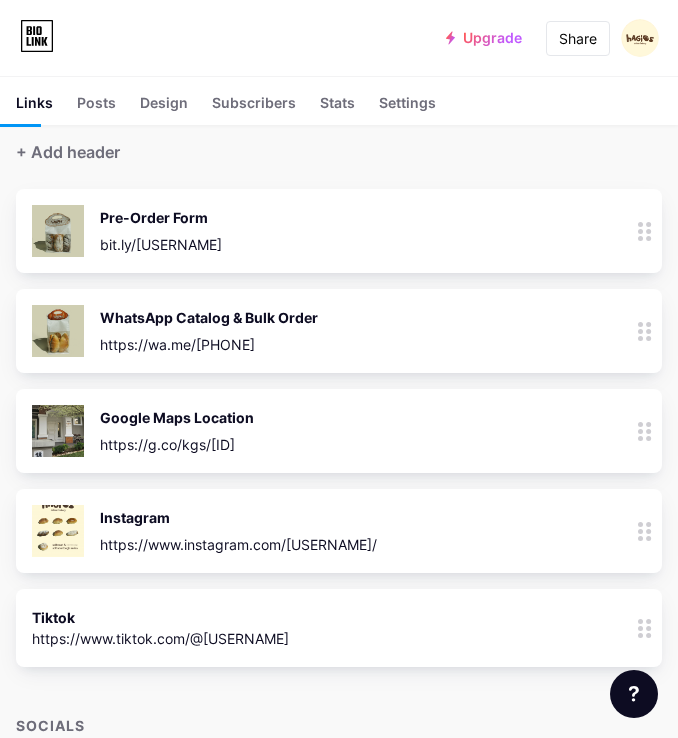 click 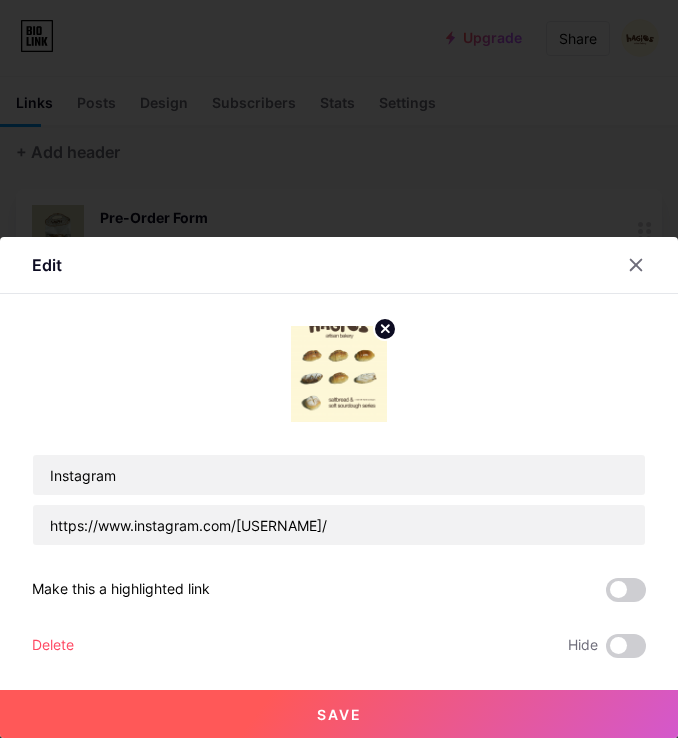 click 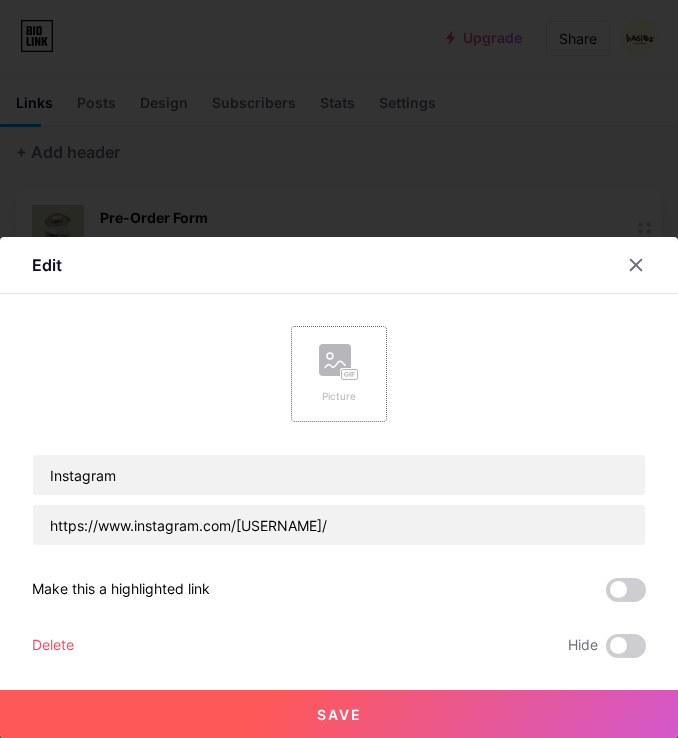 click 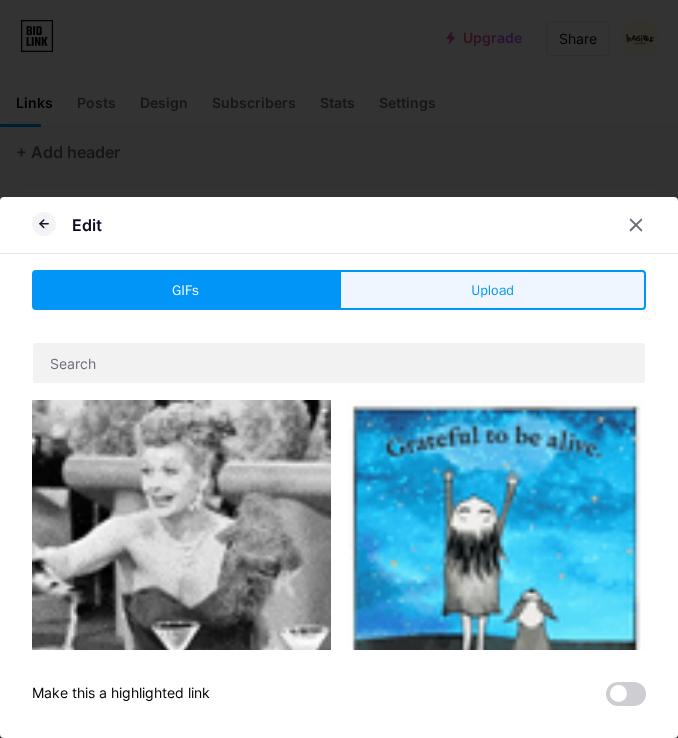 click on "Upload" at bounding box center (492, 290) 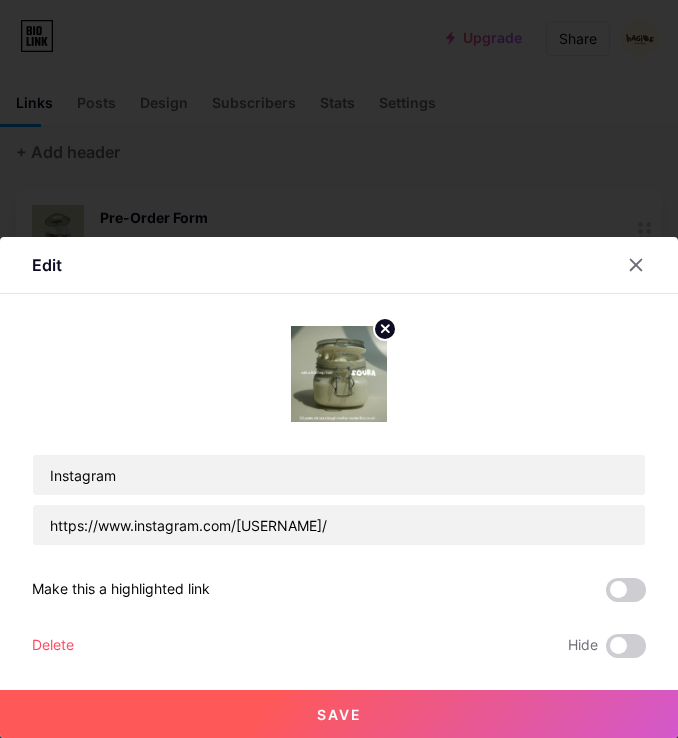 click on "Save" at bounding box center (339, 714) 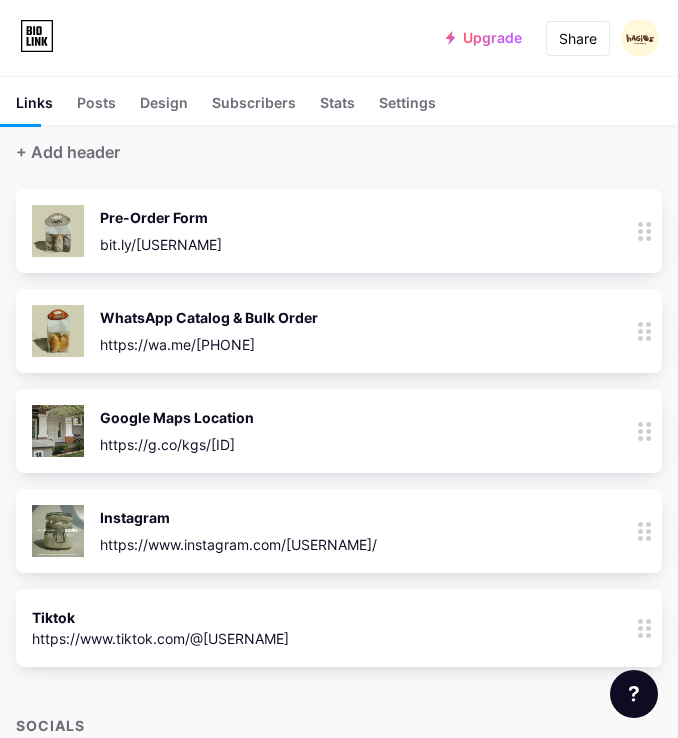 click 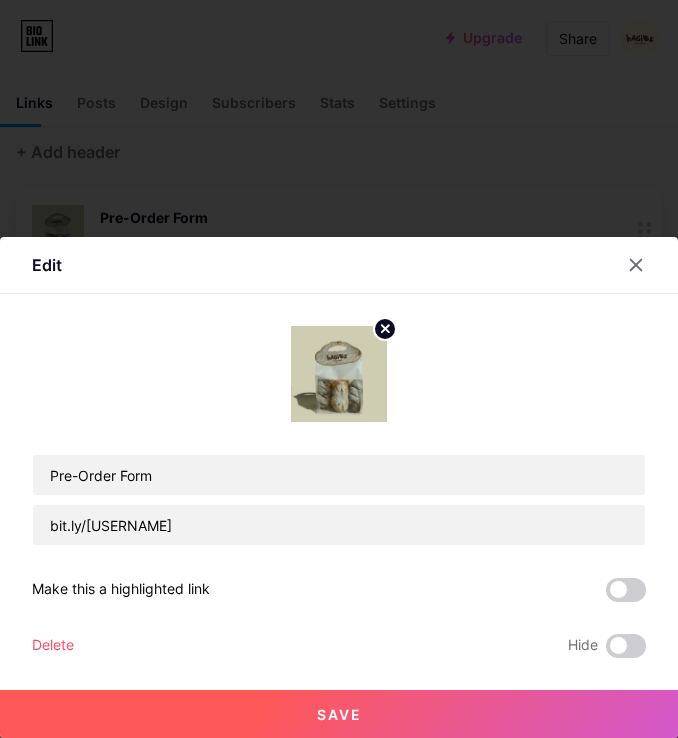 click 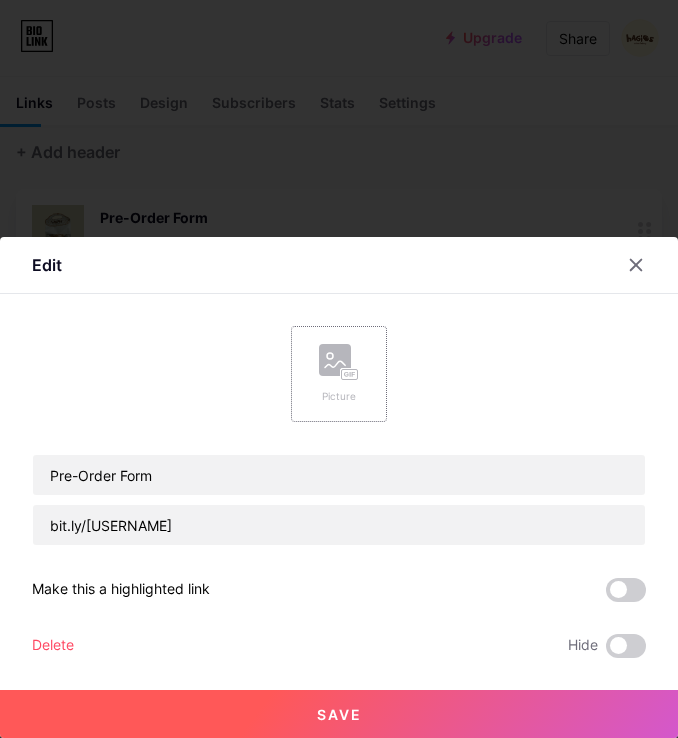 click 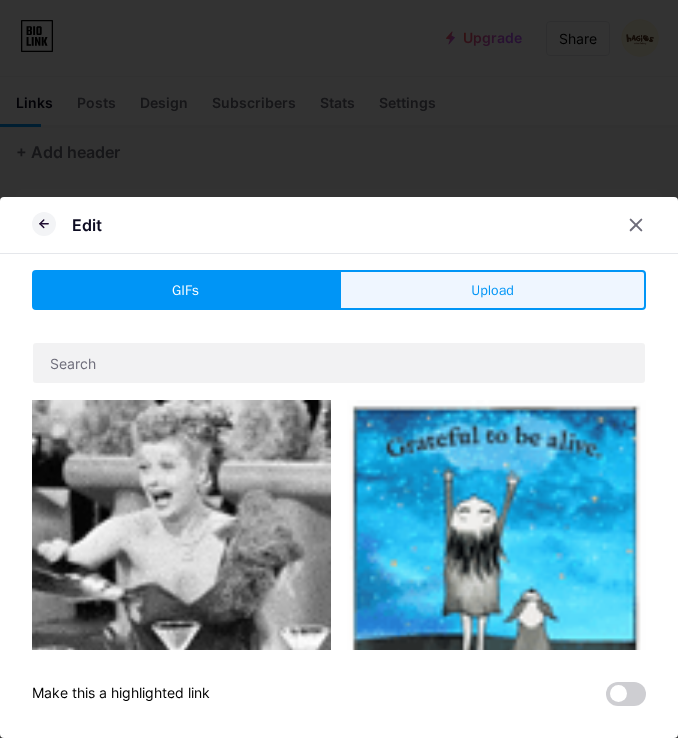 click on "Upload" at bounding box center [492, 290] 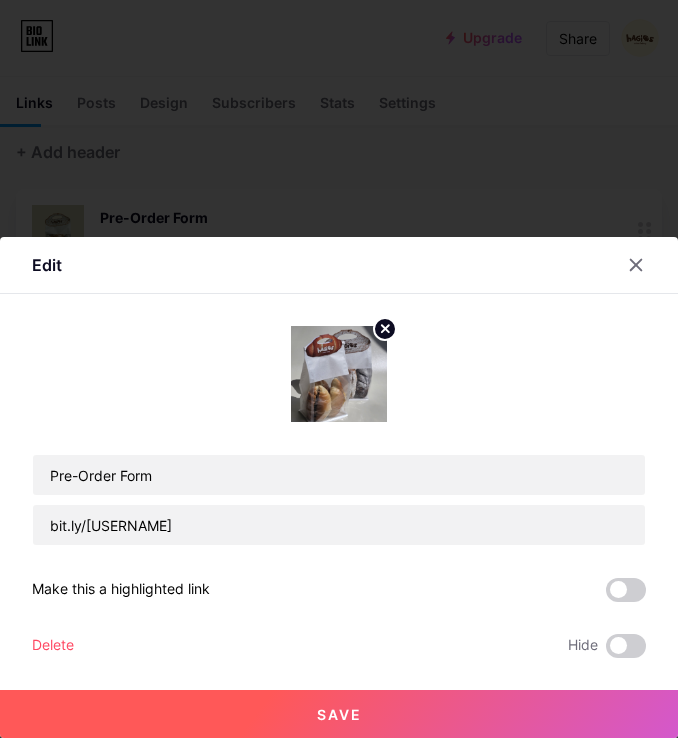 click on "Save" at bounding box center (339, 714) 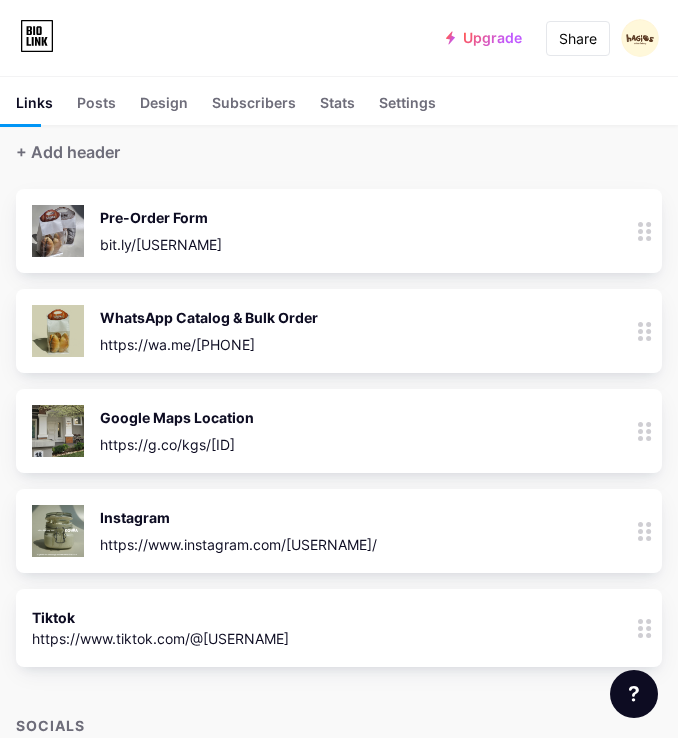 click 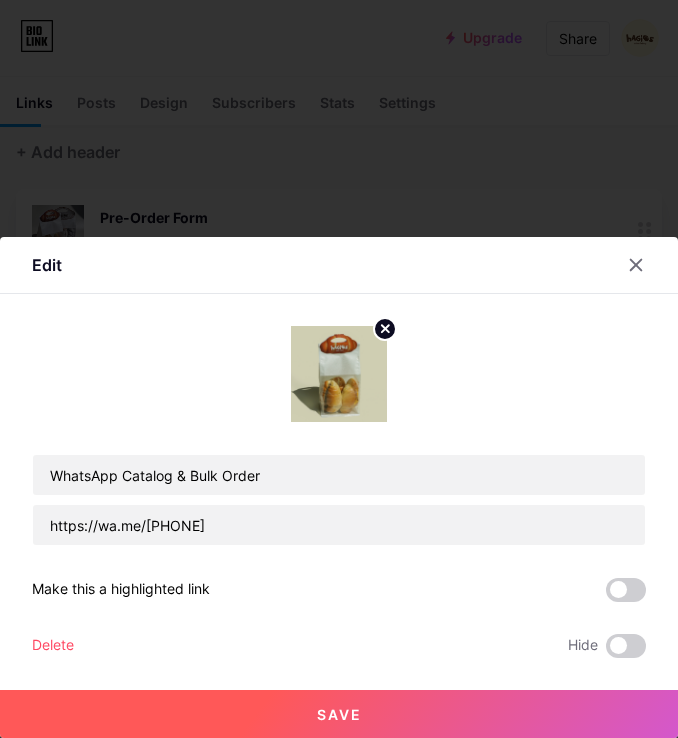 click 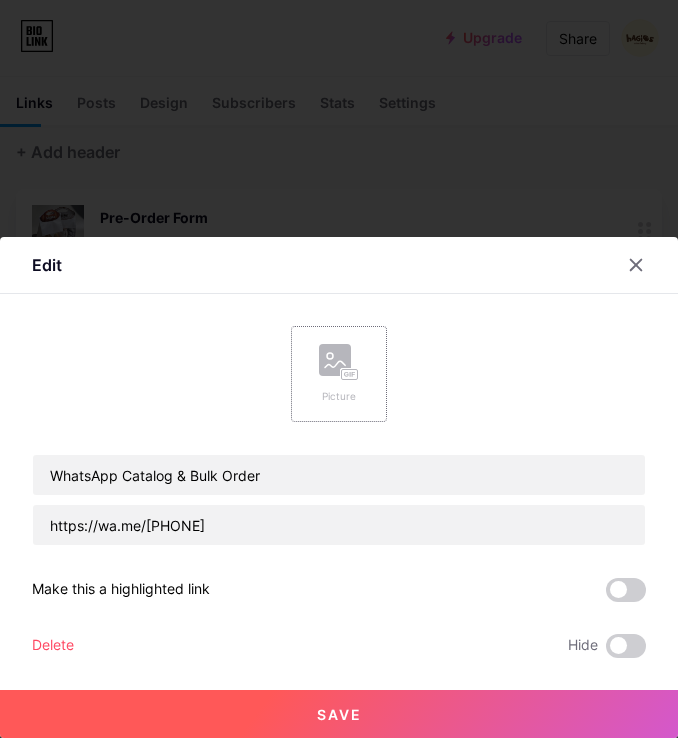 click on "Picture" at bounding box center (339, 396) 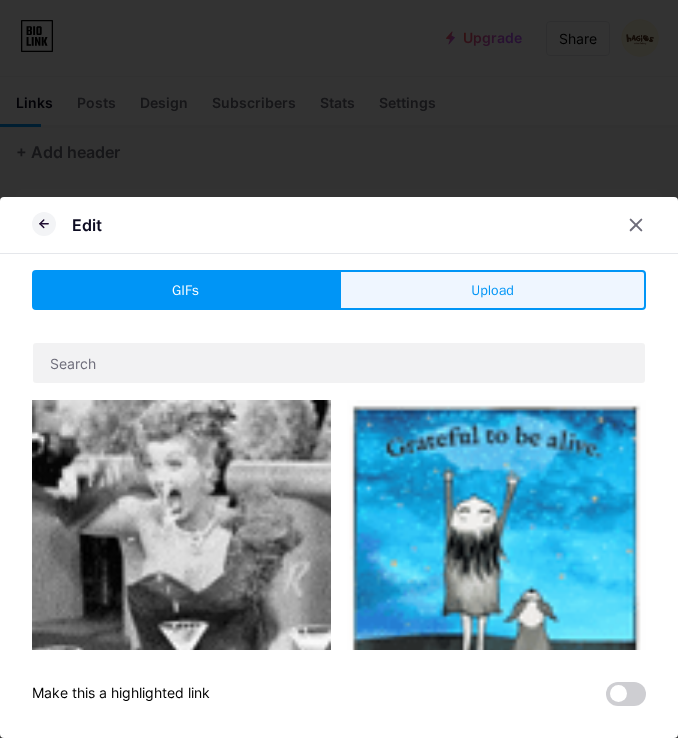 click on "Upload" at bounding box center (492, 290) 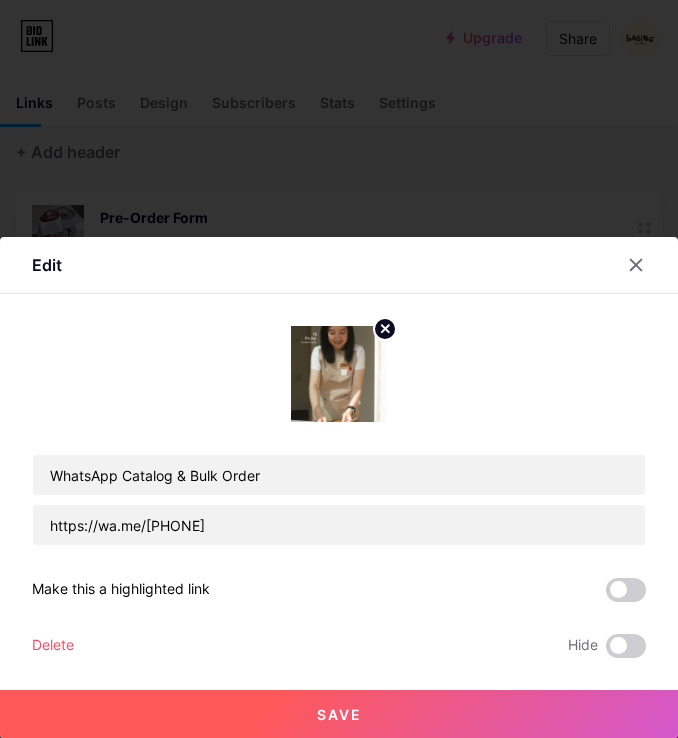 click on "Save" at bounding box center (339, 714) 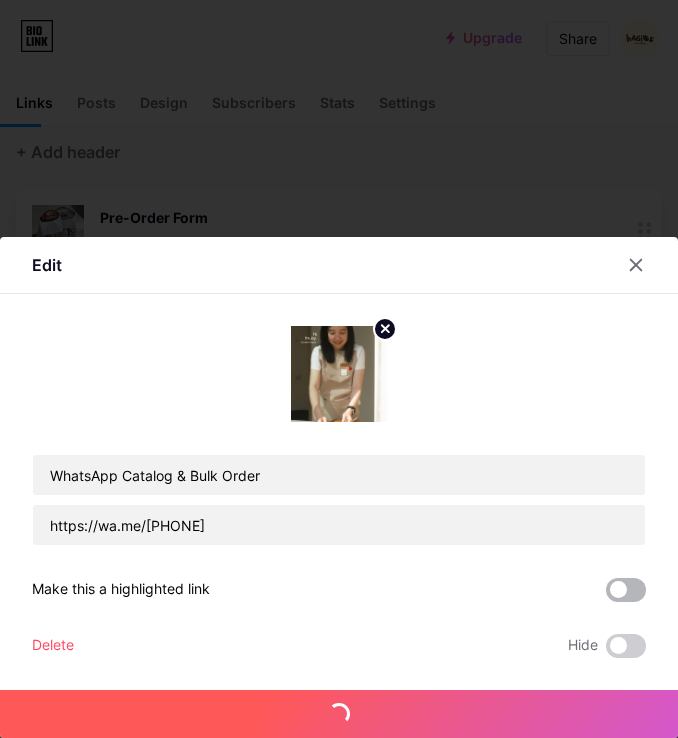 click at bounding box center [626, 590] 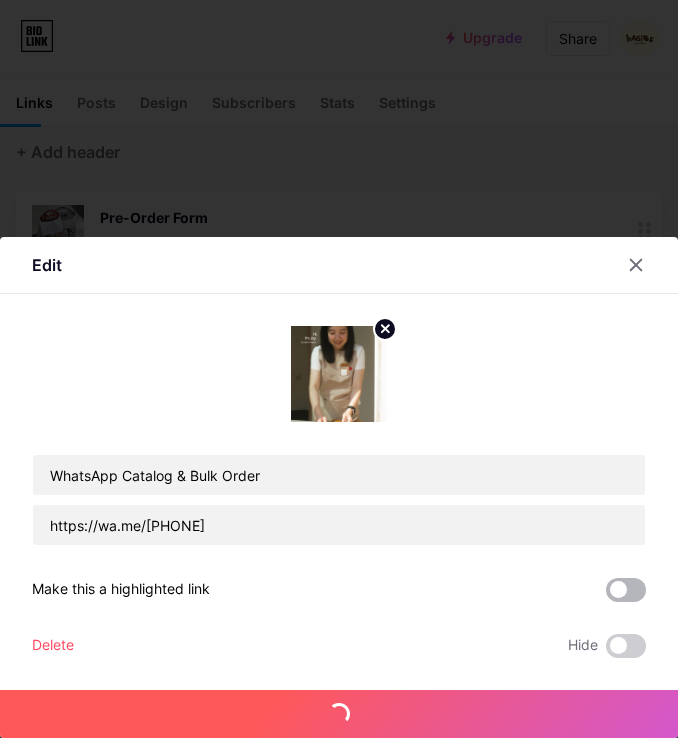 click at bounding box center (606, 595) 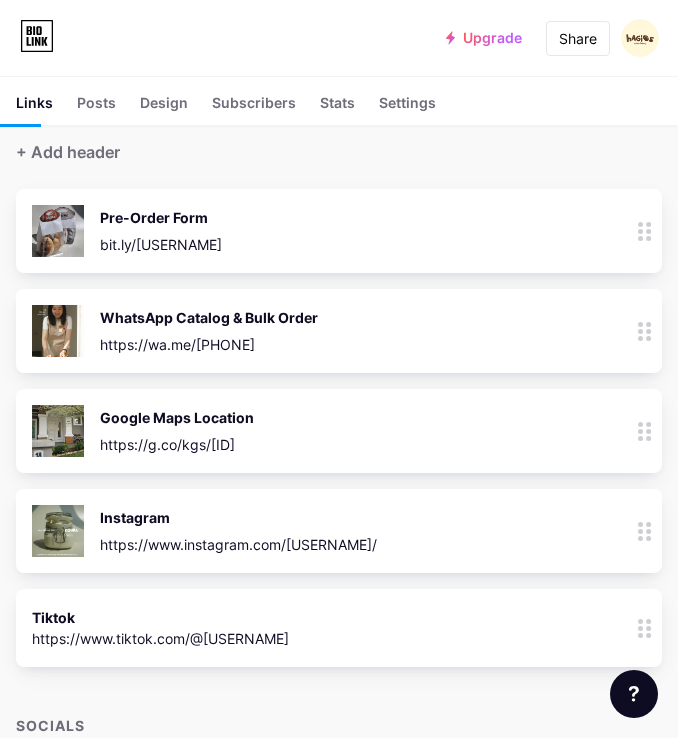 click 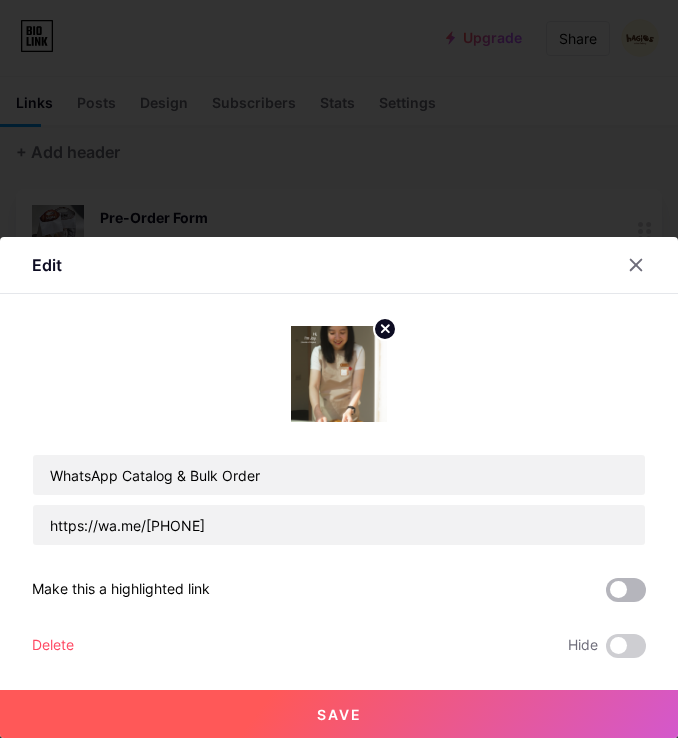 click at bounding box center (626, 590) 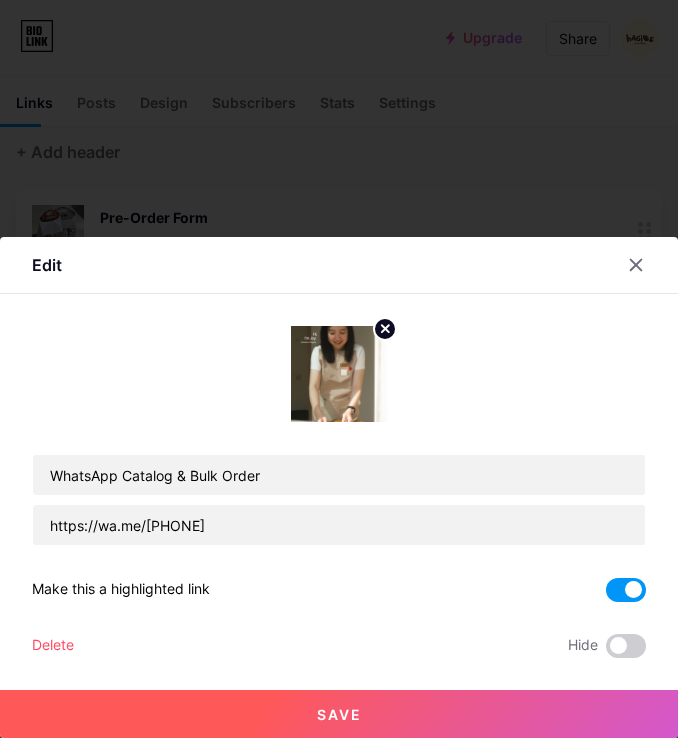 click on "Save" at bounding box center [339, 714] 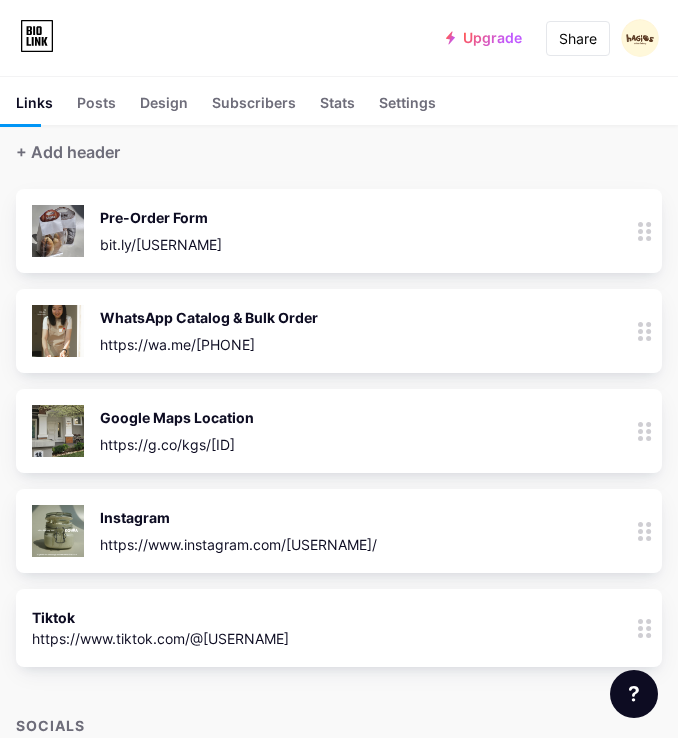type 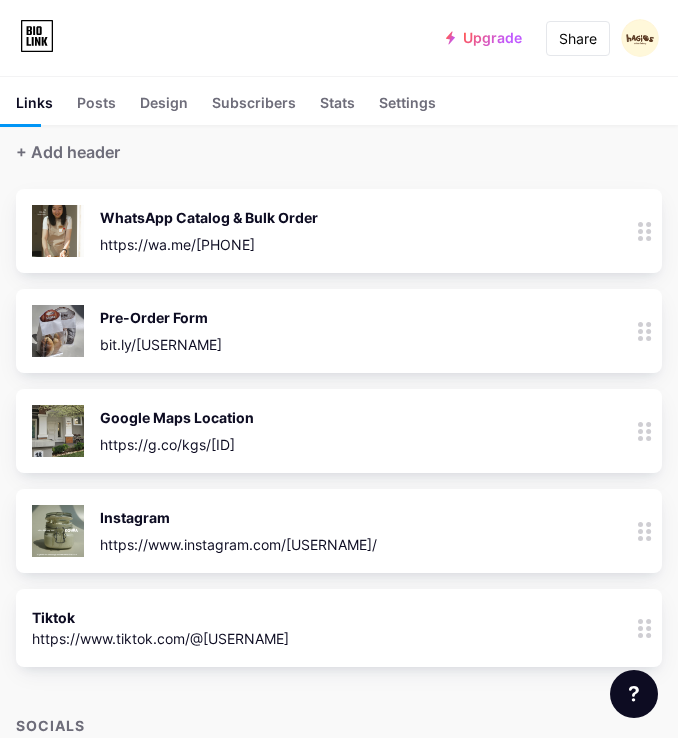 click 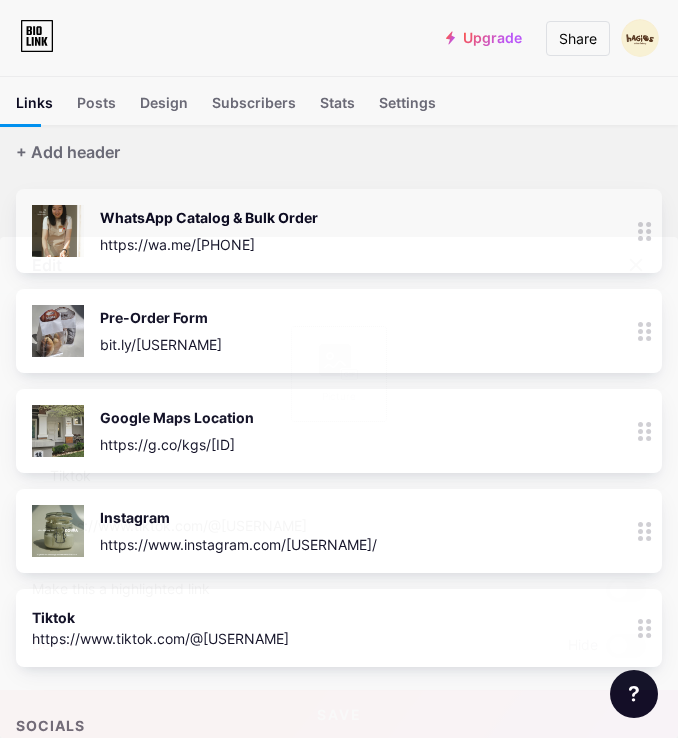 click 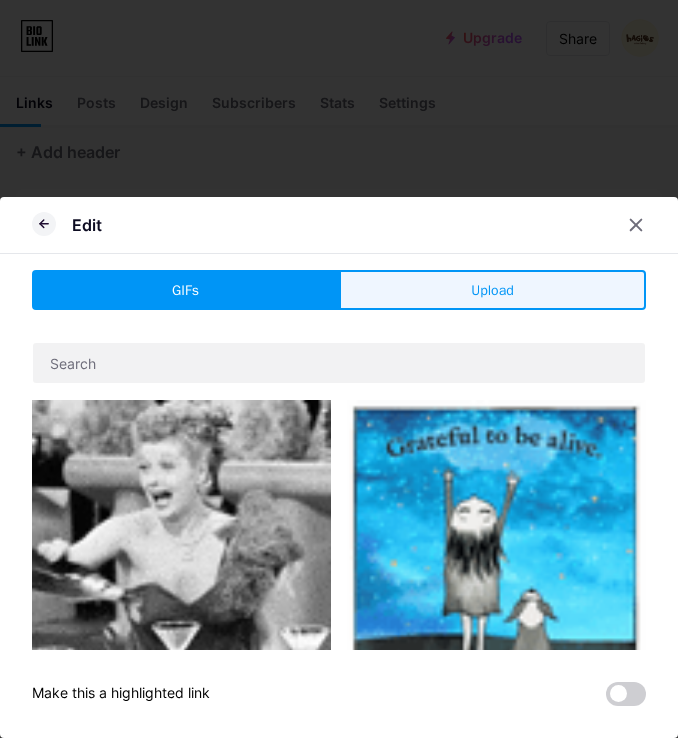 click on "Upload" at bounding box center [492, 290] 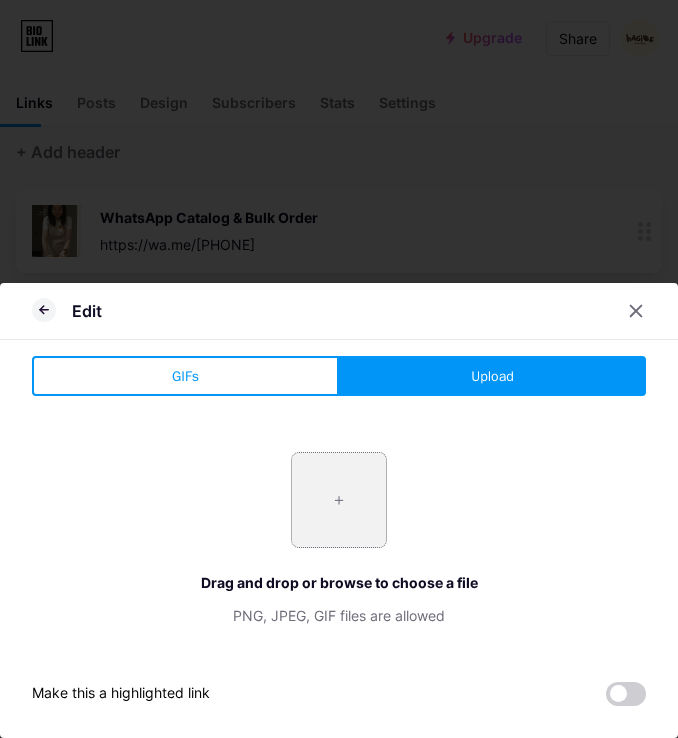 click at bounding box center (339, 500) 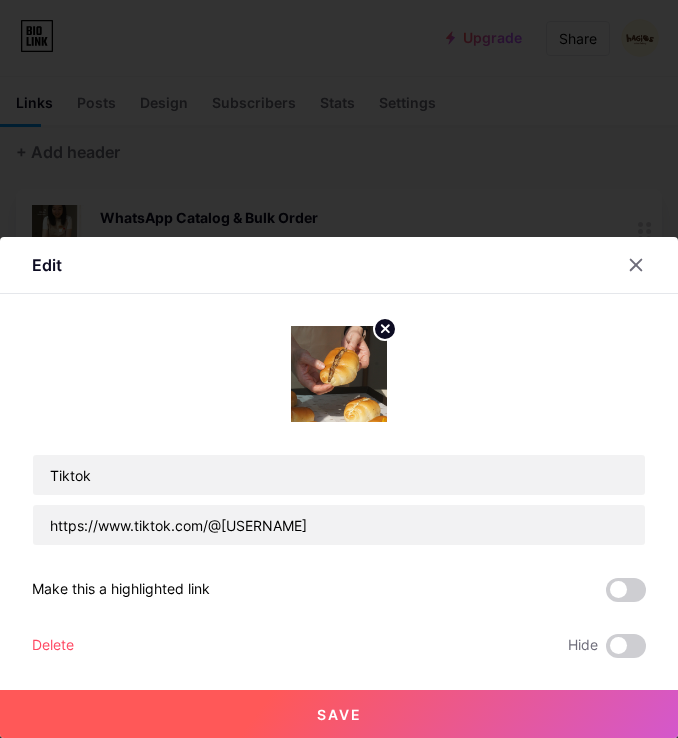 click on "Save" at bounding box center [339, 714] 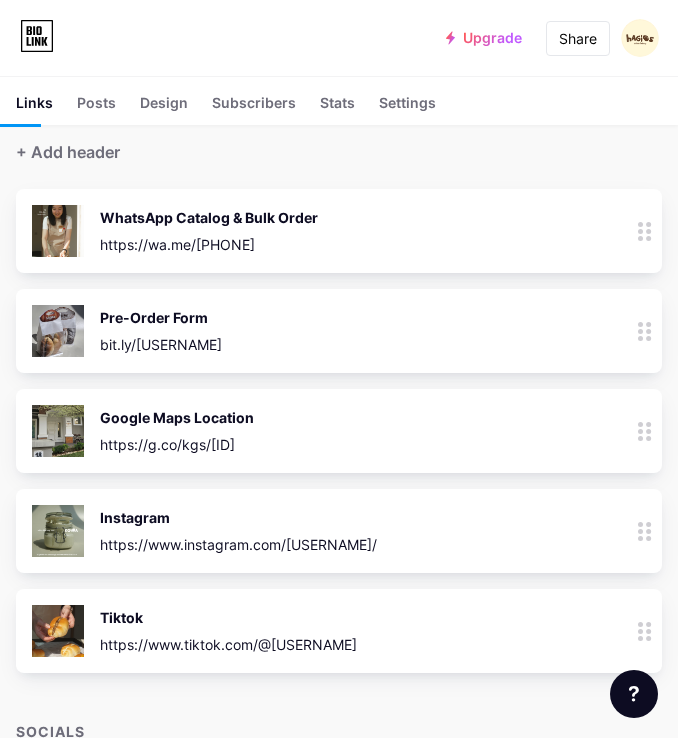 click 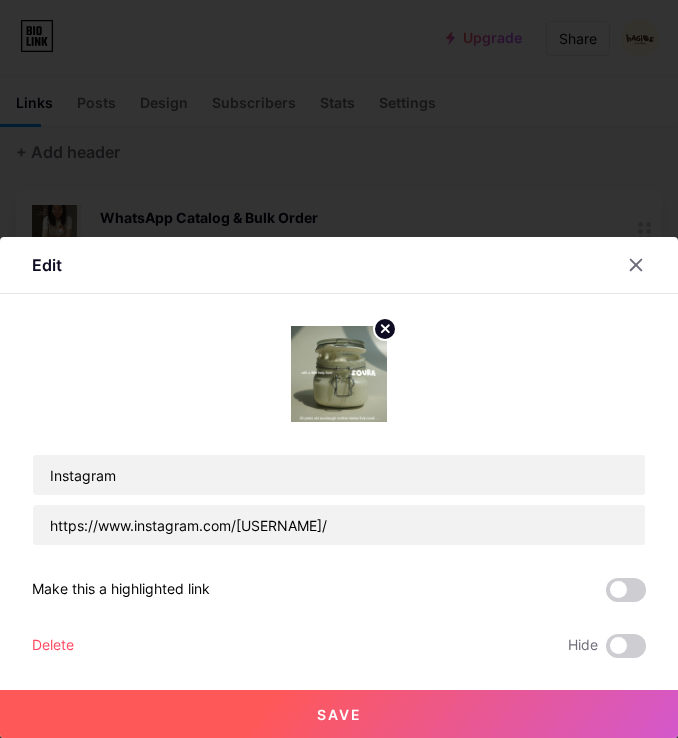 click 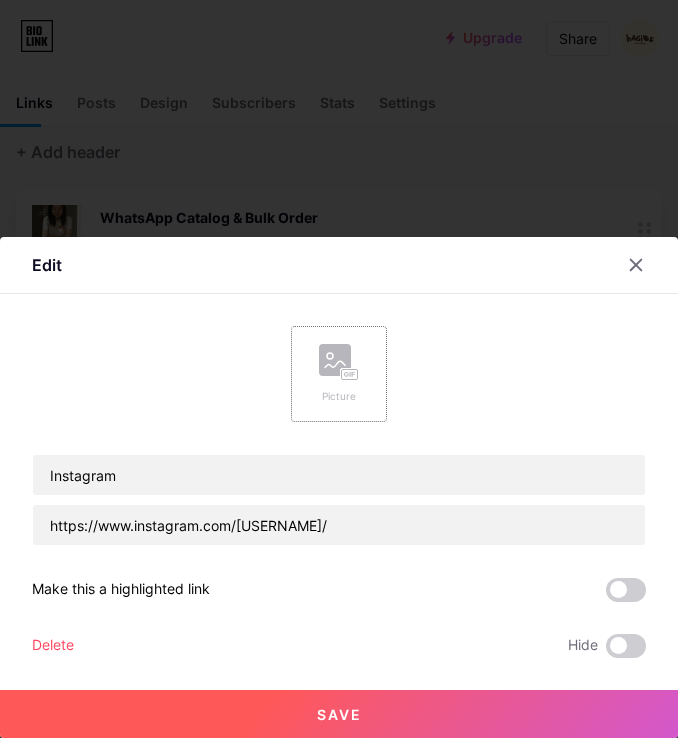 click 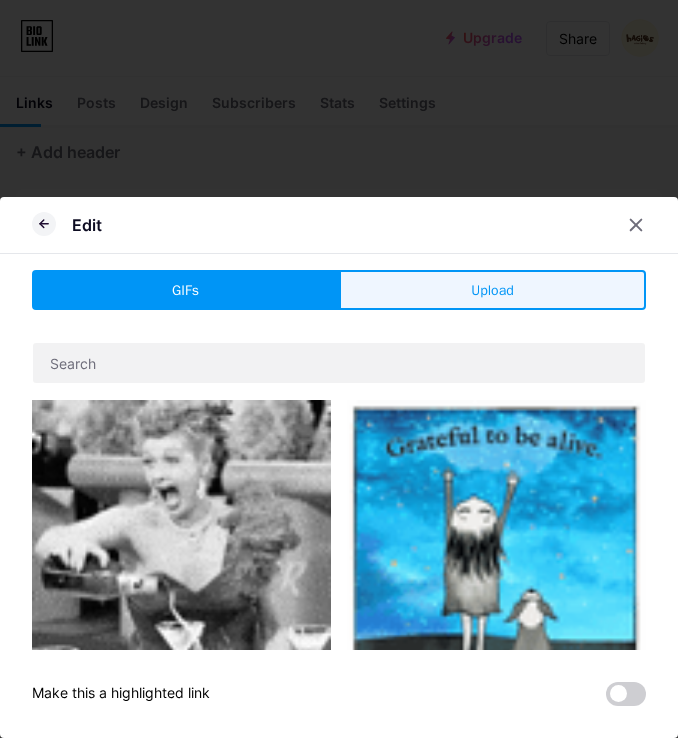 click on "Upload" at bounding box center [492, 290] 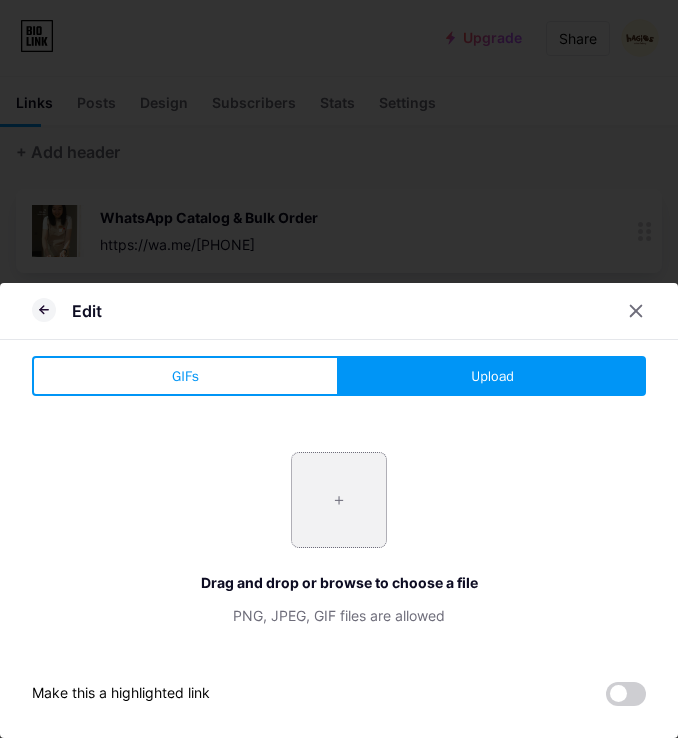 click at bounding box center (339, 500) 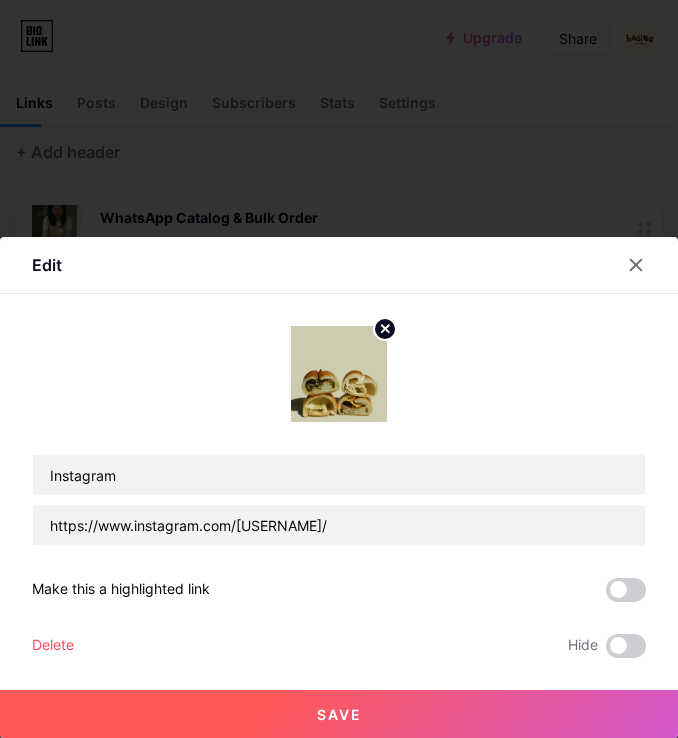 click on "Save" at bounding box center (339, 714) 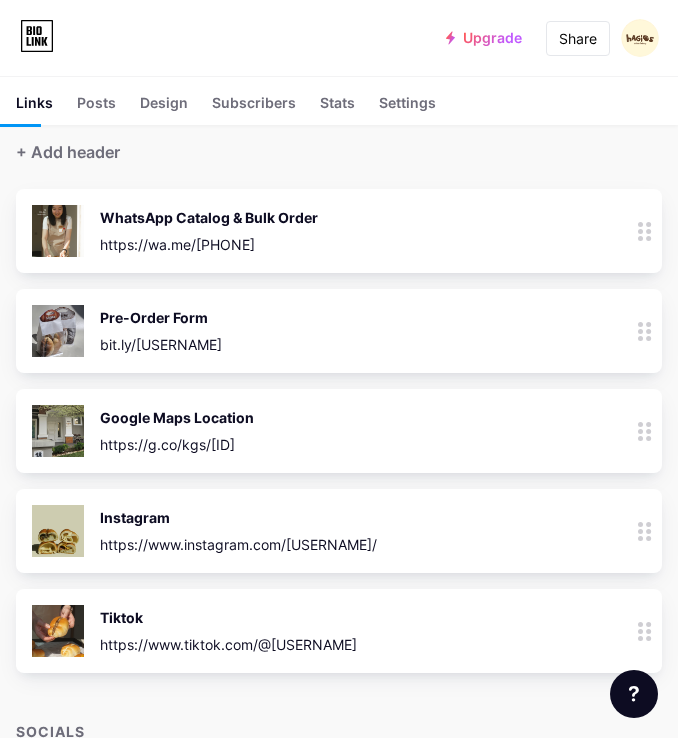 click 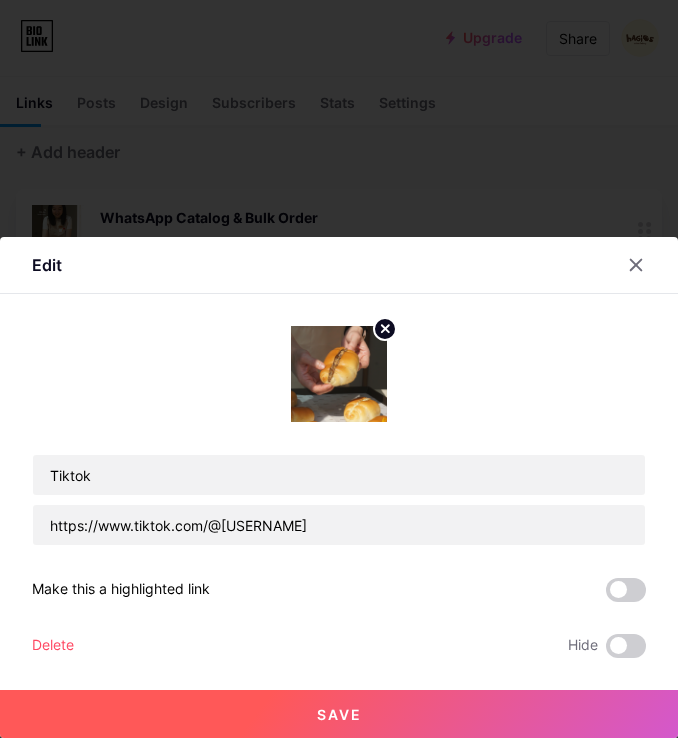 click 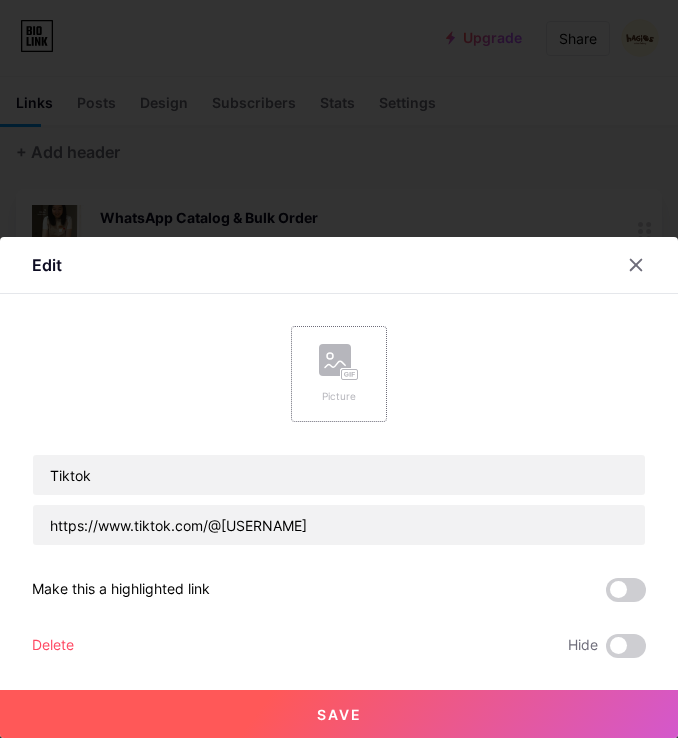 click 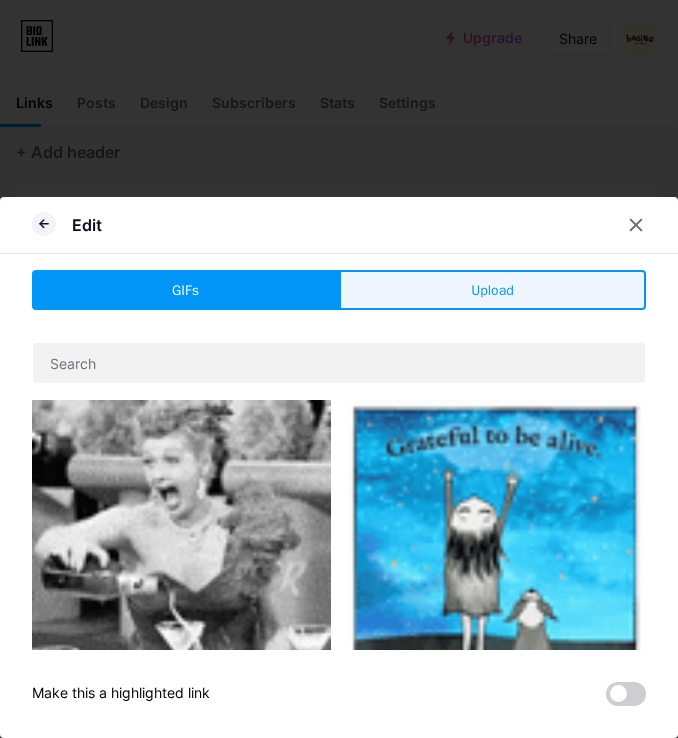 click on "Upload" at bounding box center (492, 290) 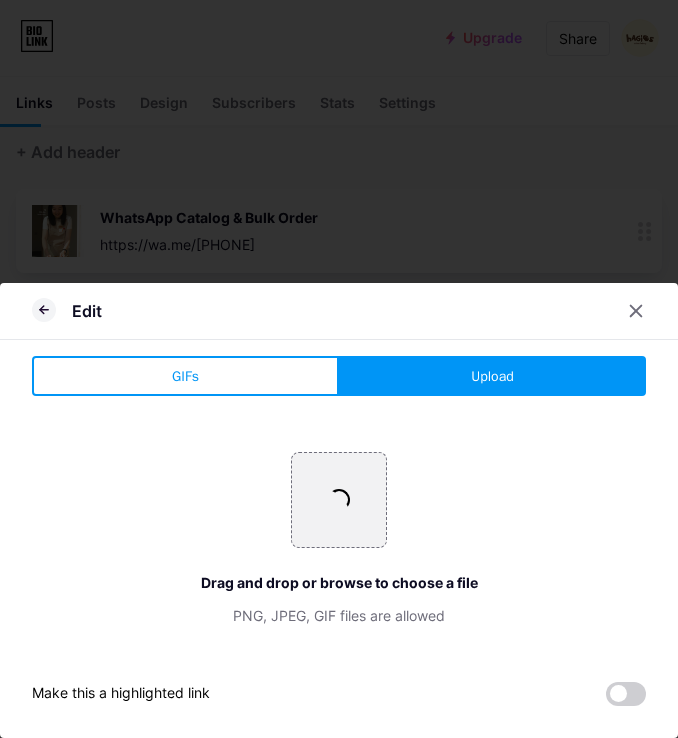 click on "+       Drag and drop or browse to choose a file   PNG, JPEG, GIF files are allowed" at bounding box center [339, 539] 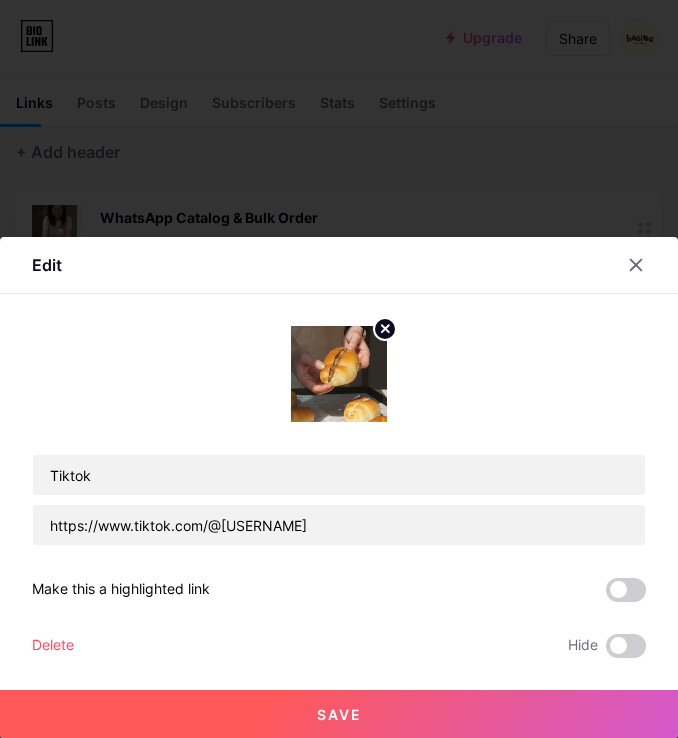 click on "Save" at bounding box center (339, 714) 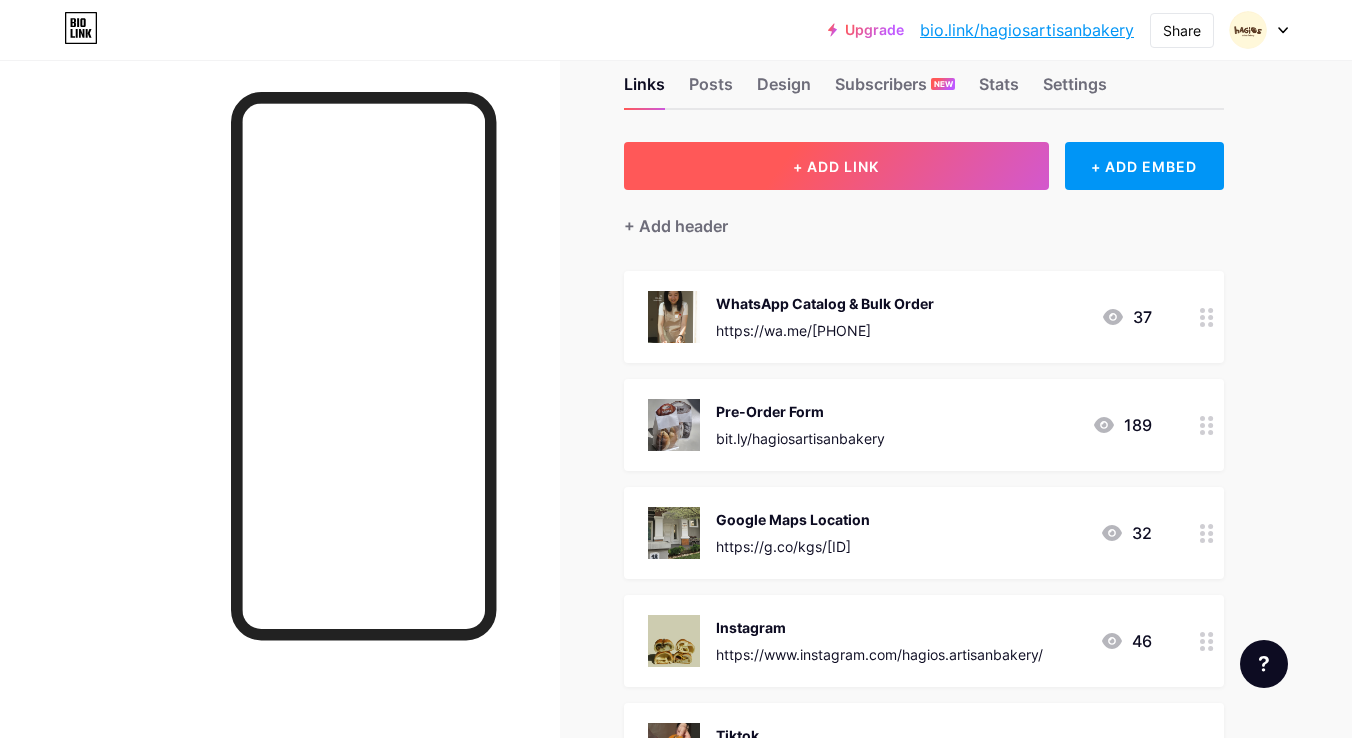 scroll, scrollTop: 30, scrollLeft: 0, axis: vertical 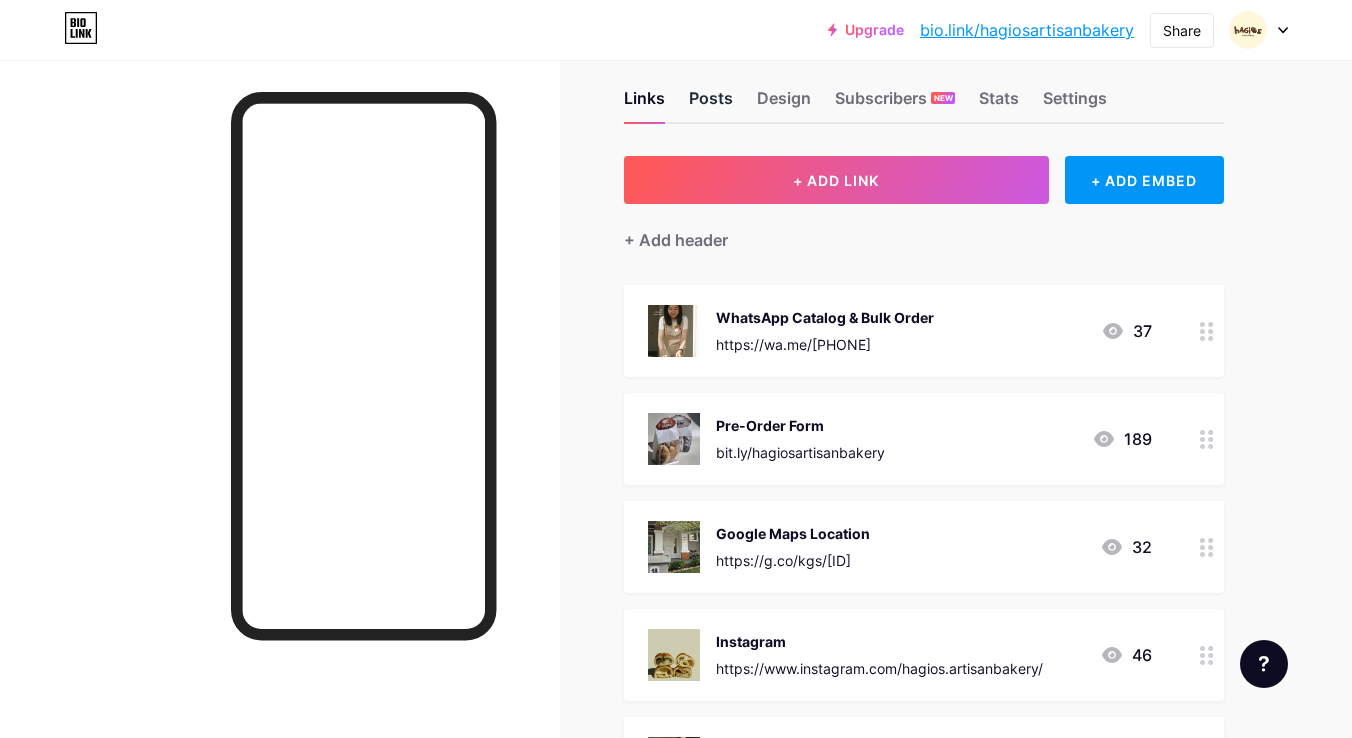 click on "Posts" at bounding box center (711, 104) 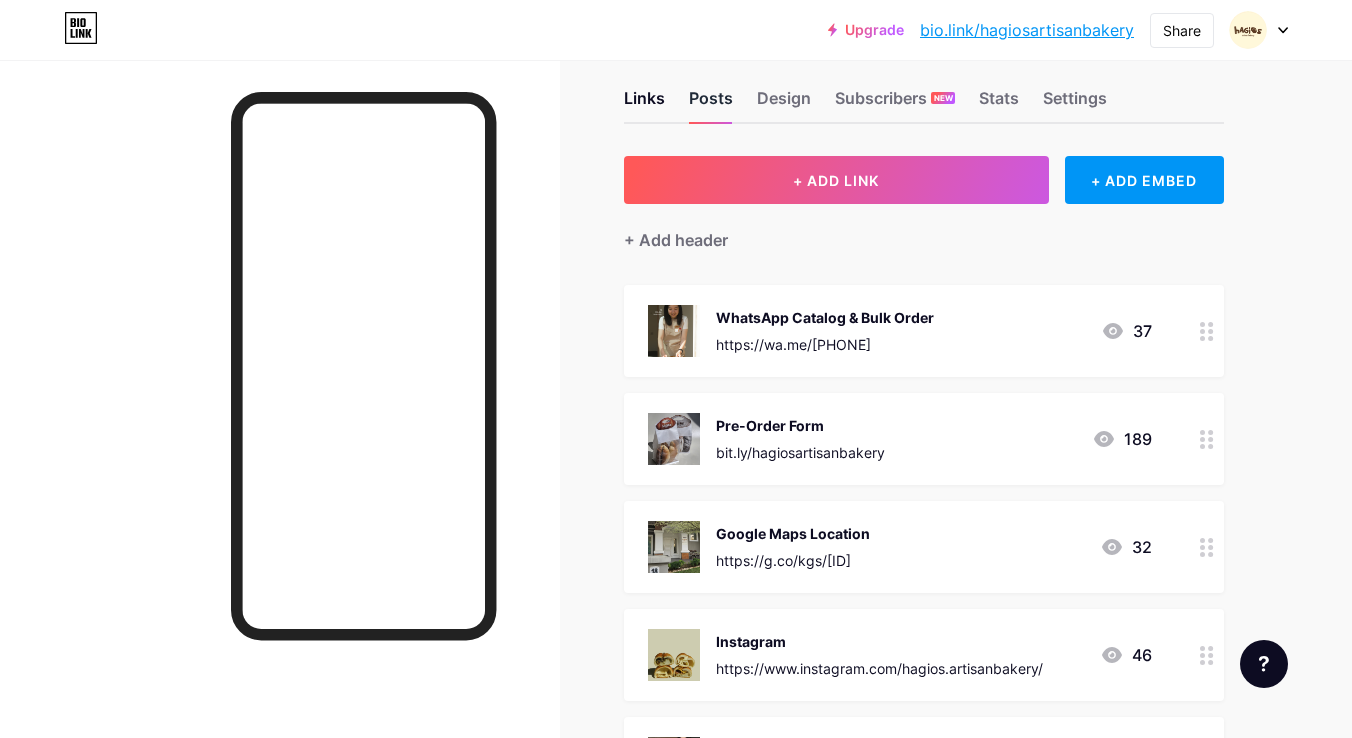 click on "Posts" at bounding box center [711, 104] 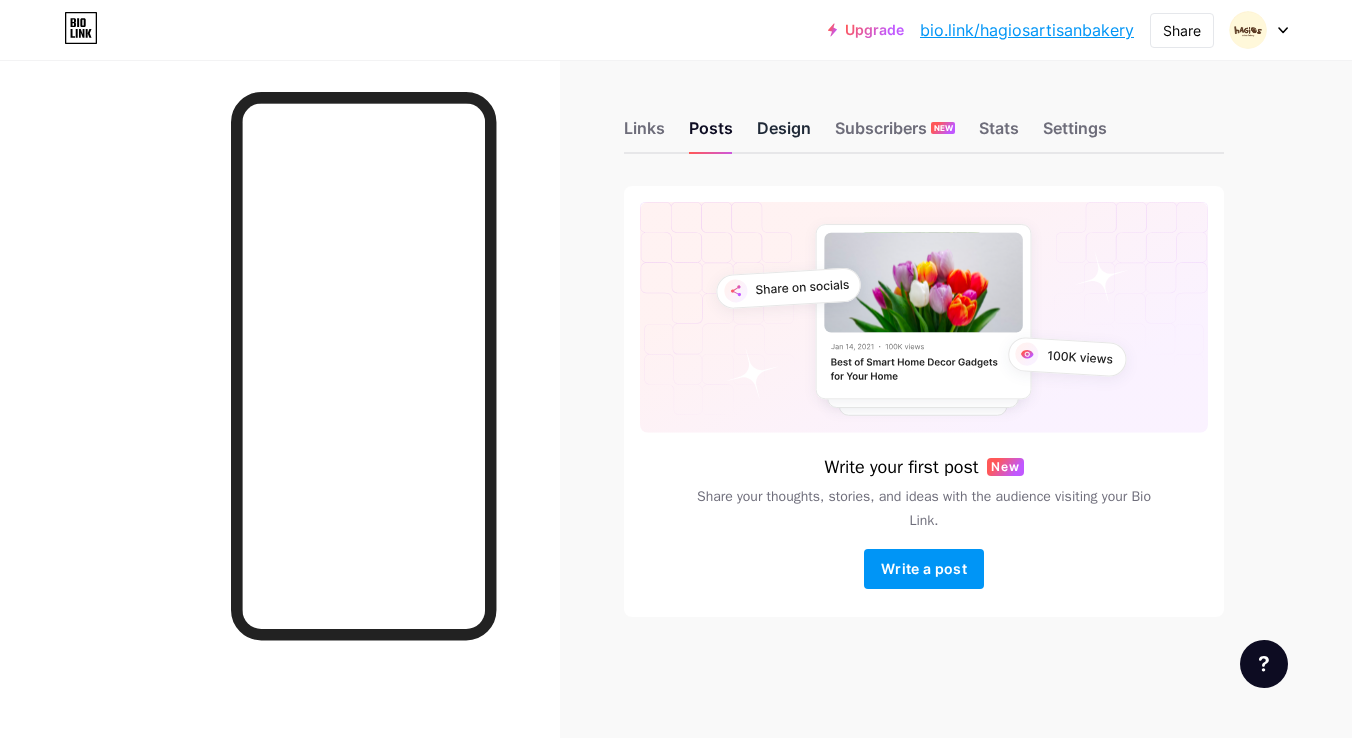click on "Design" at bounding box center [784, 134] 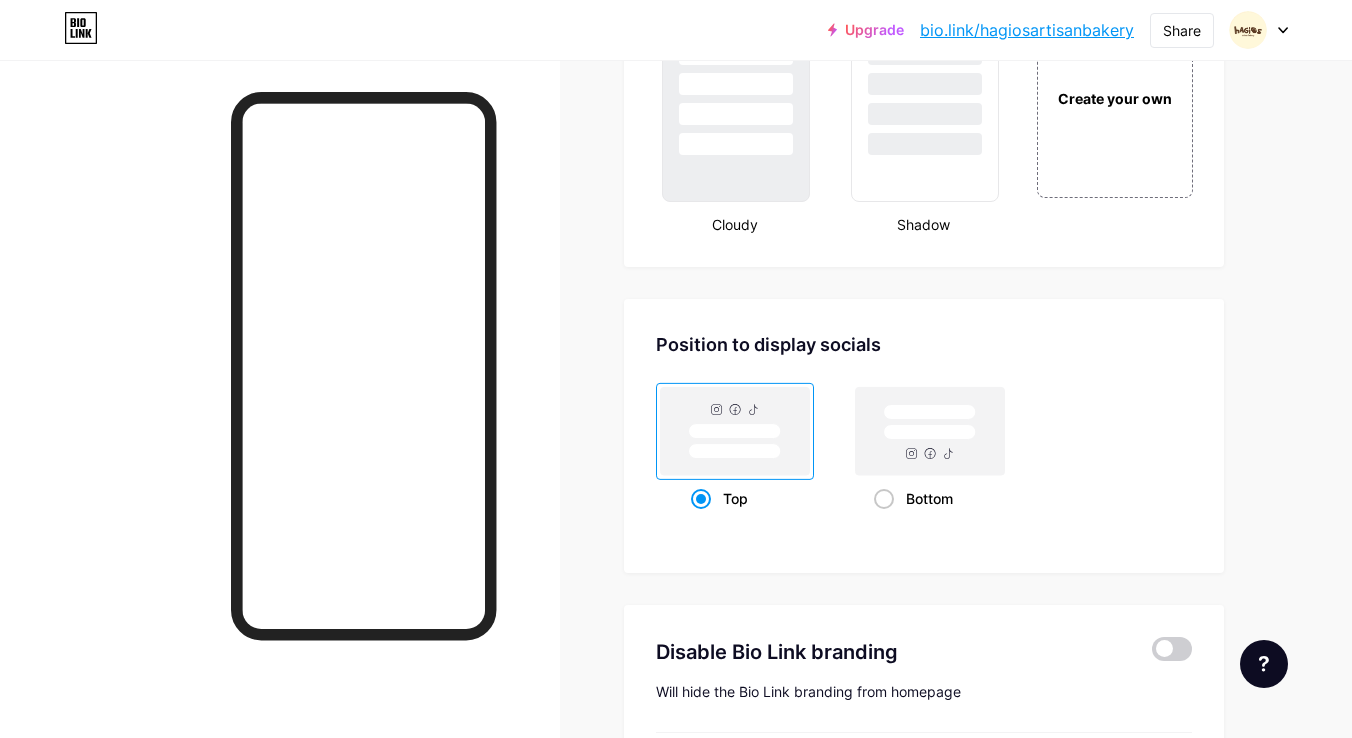 scroll, scrollTop: 2659, scrollLeft: 0, axis: vertical 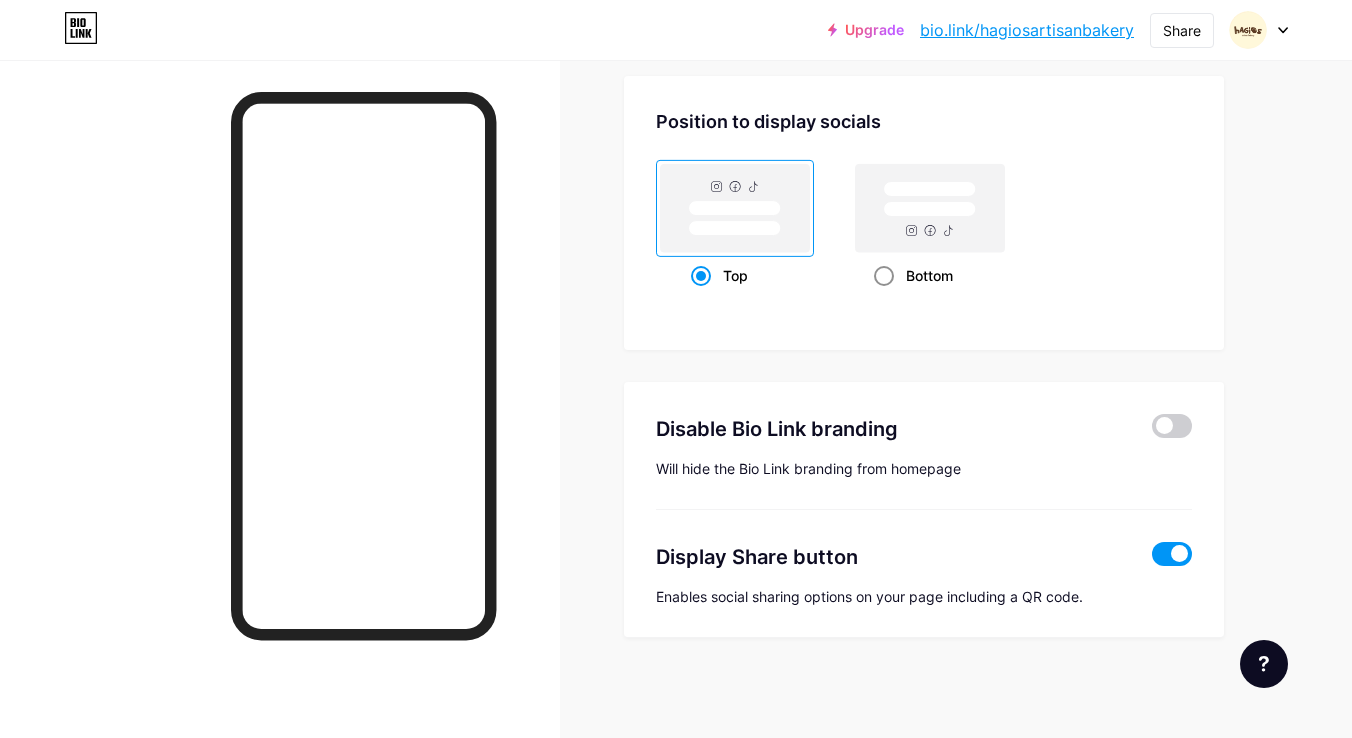 click 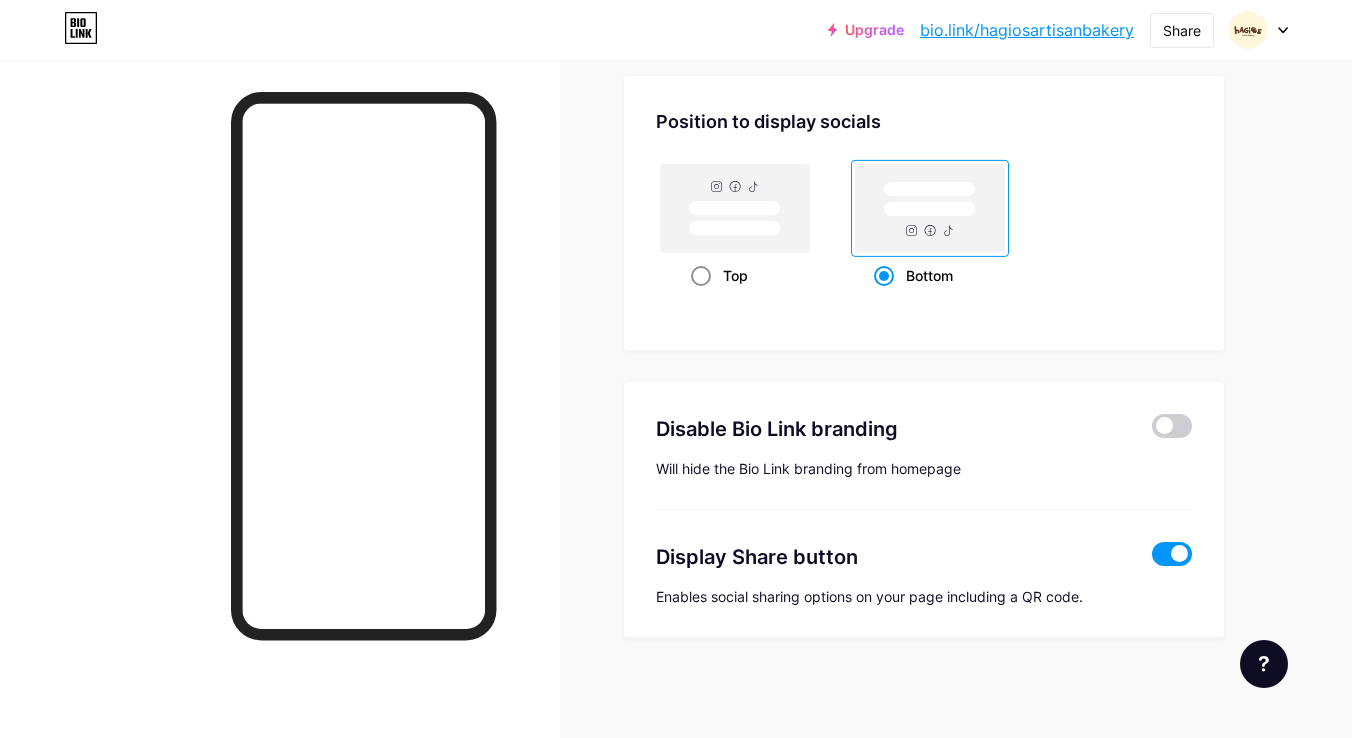 click 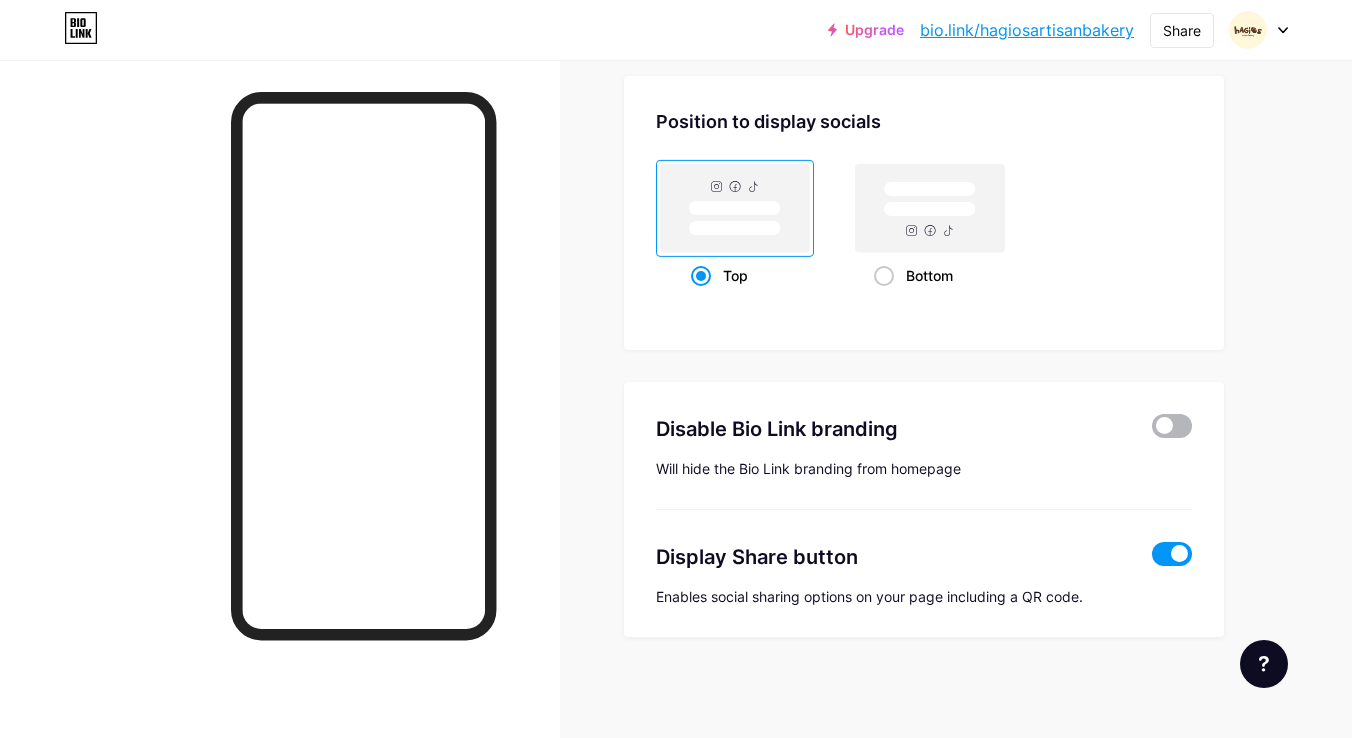 click at bounding box center [1172, 426] 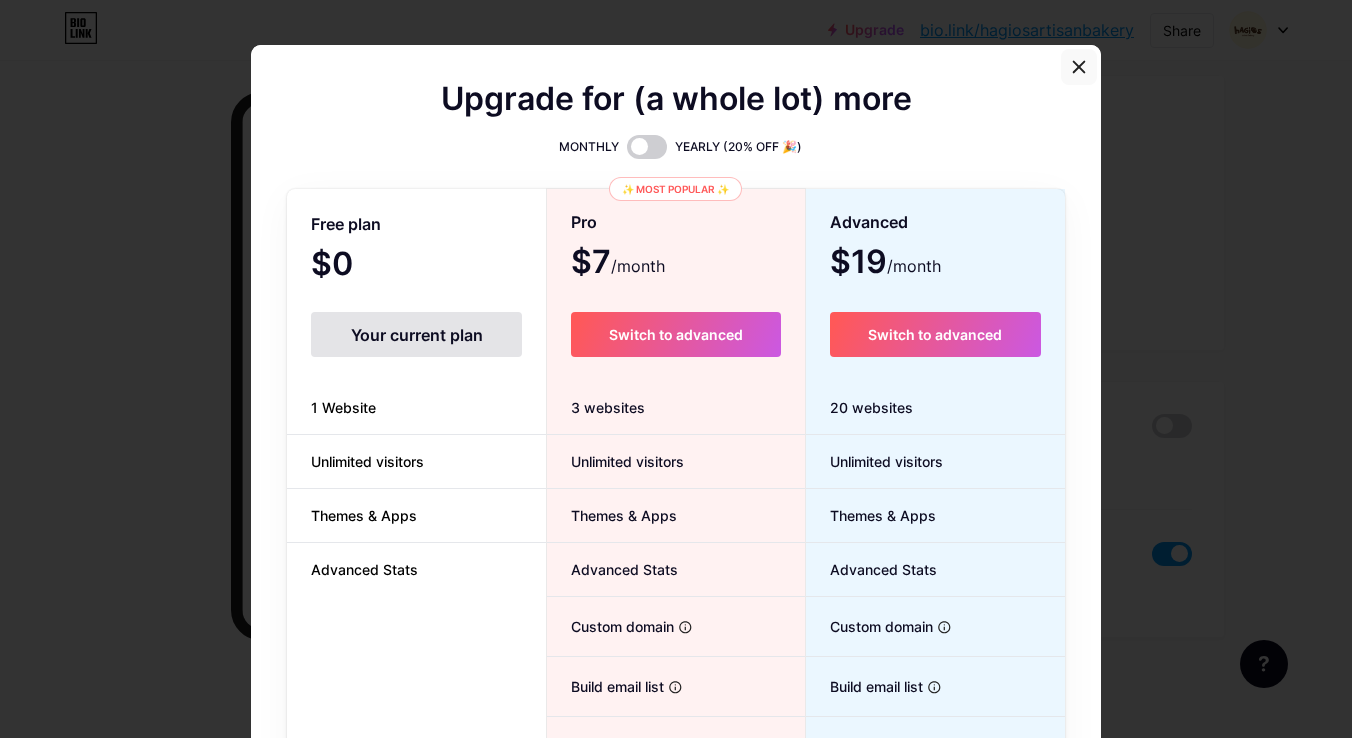 click 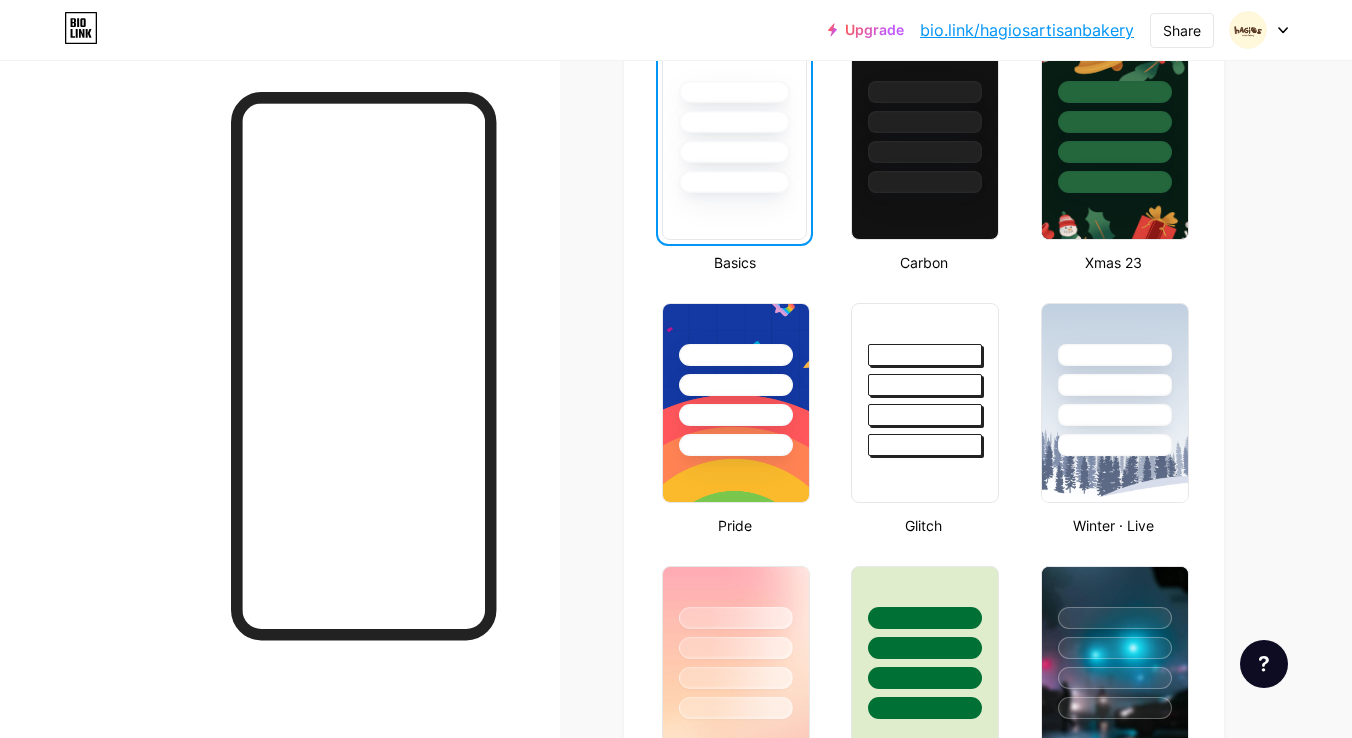 scroll, scrollTop: 0, scrollLeft: 0, axis: both 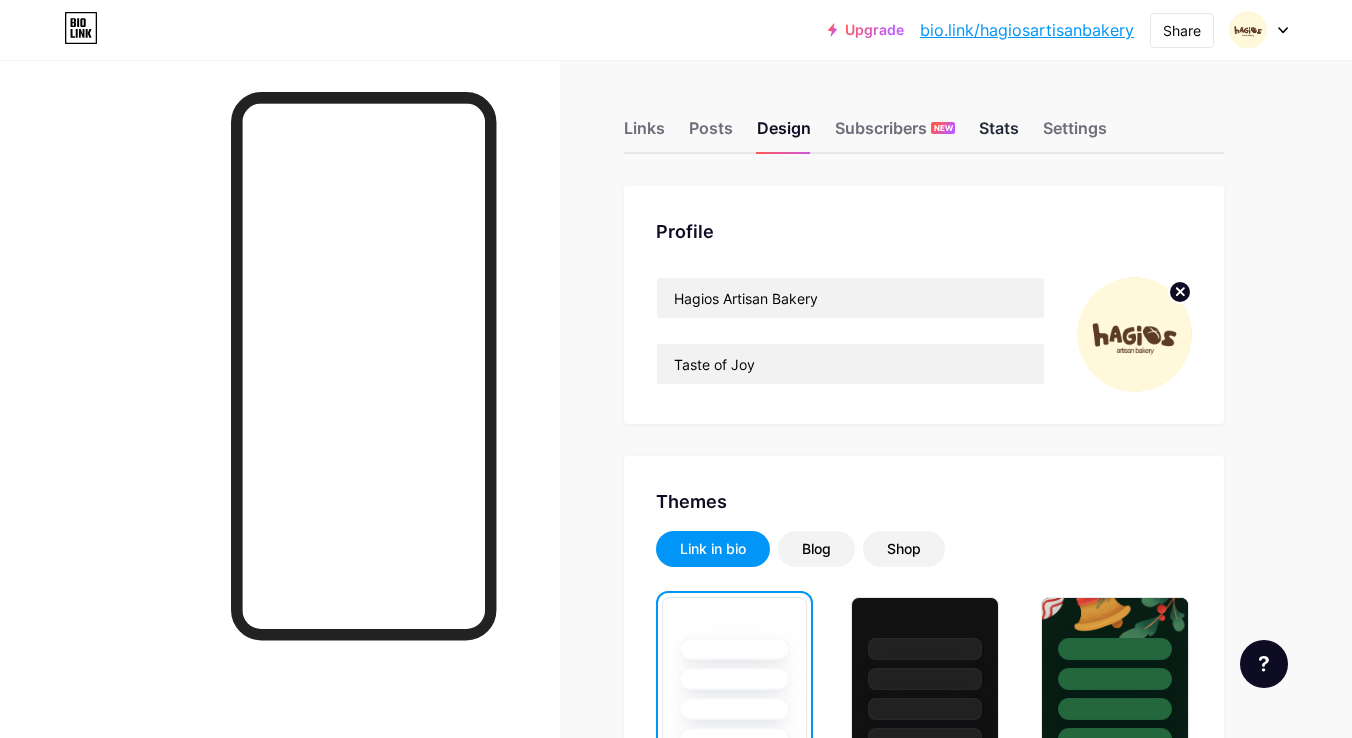 click on "Stats" at bounding box center [999, 134] 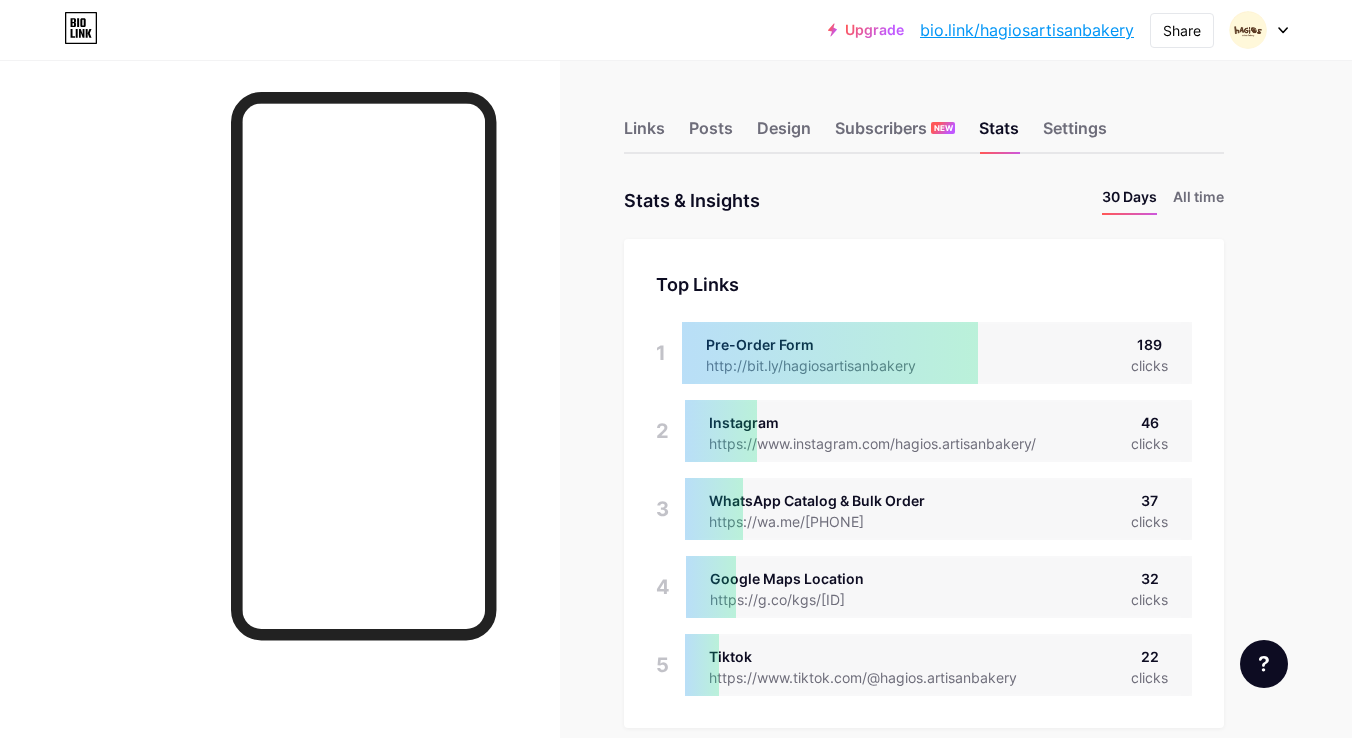 scroll, scrollTop: 999262, scrollLeft: 998648, axis: both 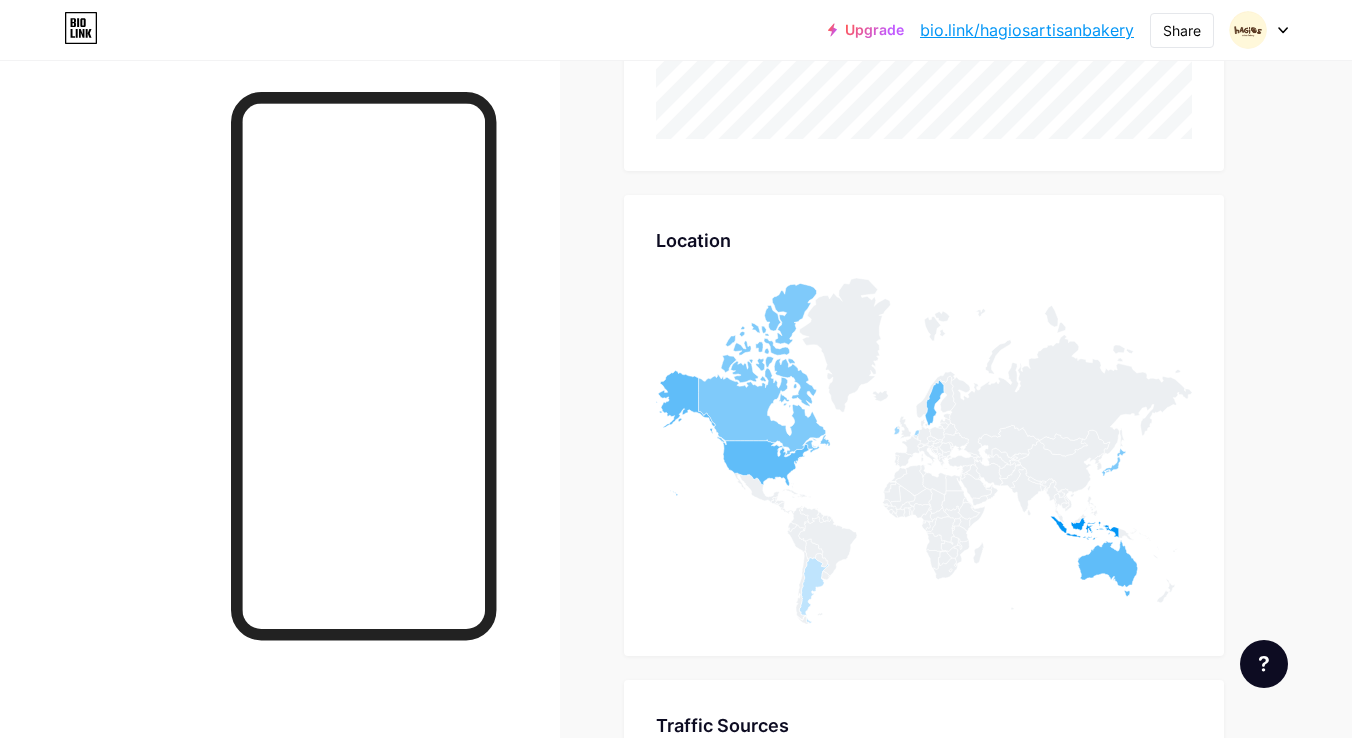 click on "Location   Location" at bounding box center [924, 425] 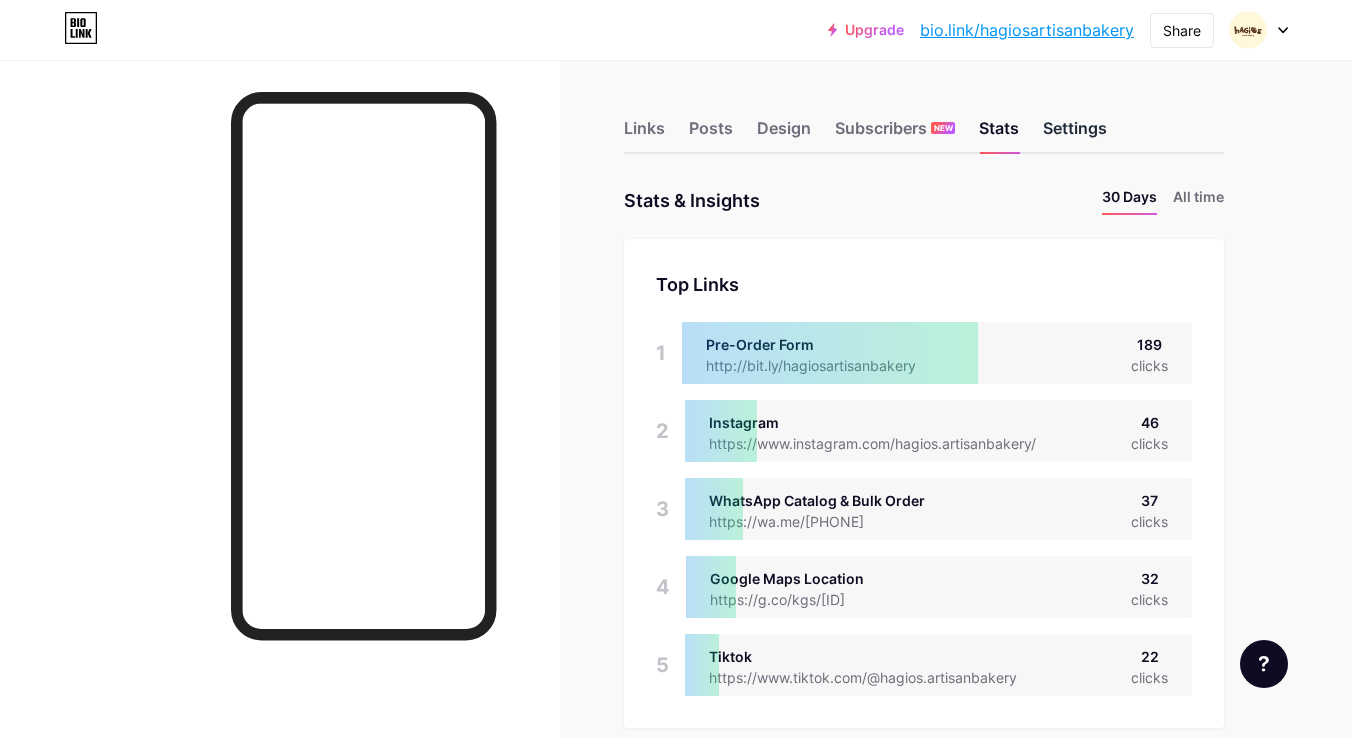 click on "Links
Posts
Design
Subscribers
NEW
Stats
Settings" at bounding box center [924, 119] 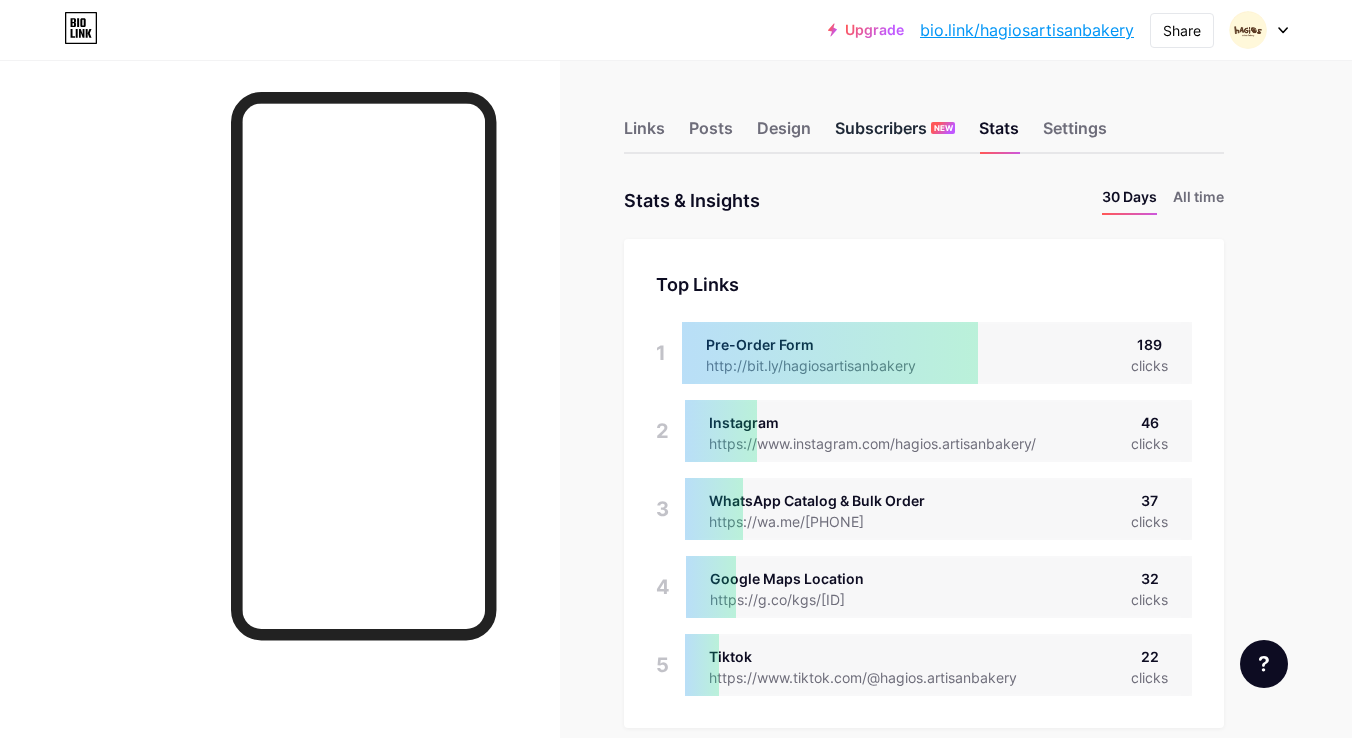 click on "Subscribers
NEW" at bounding box center [895, 134] 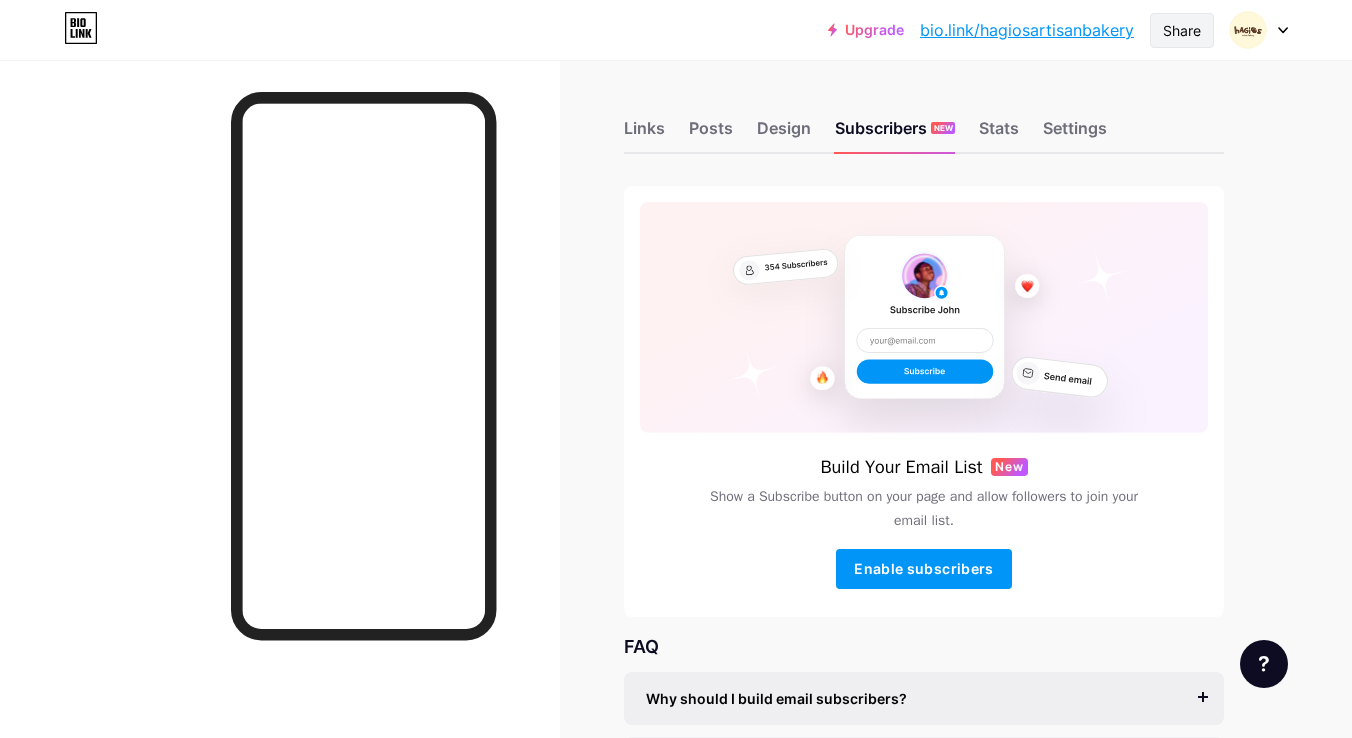 click on "Share" at bounding box center [1182, 30] 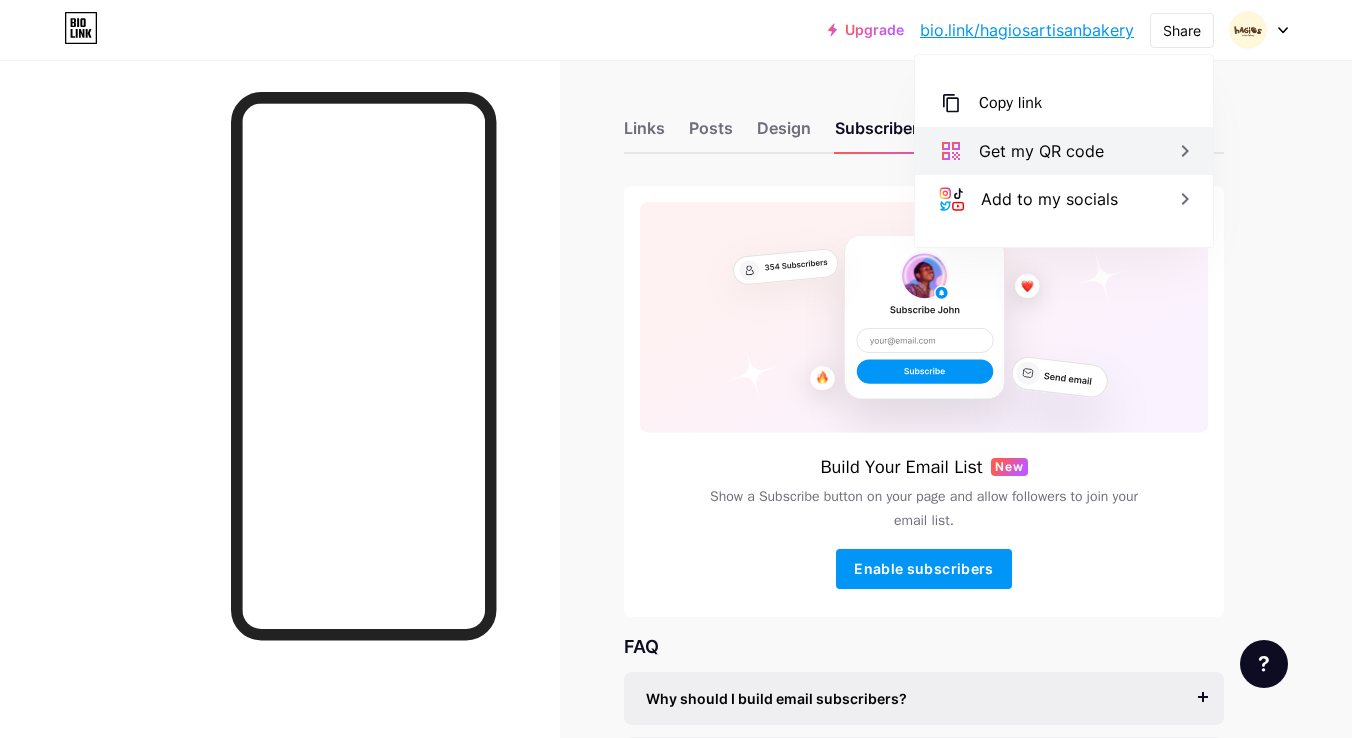 click on "Get my QR code" at bounding box center [1064, 151] 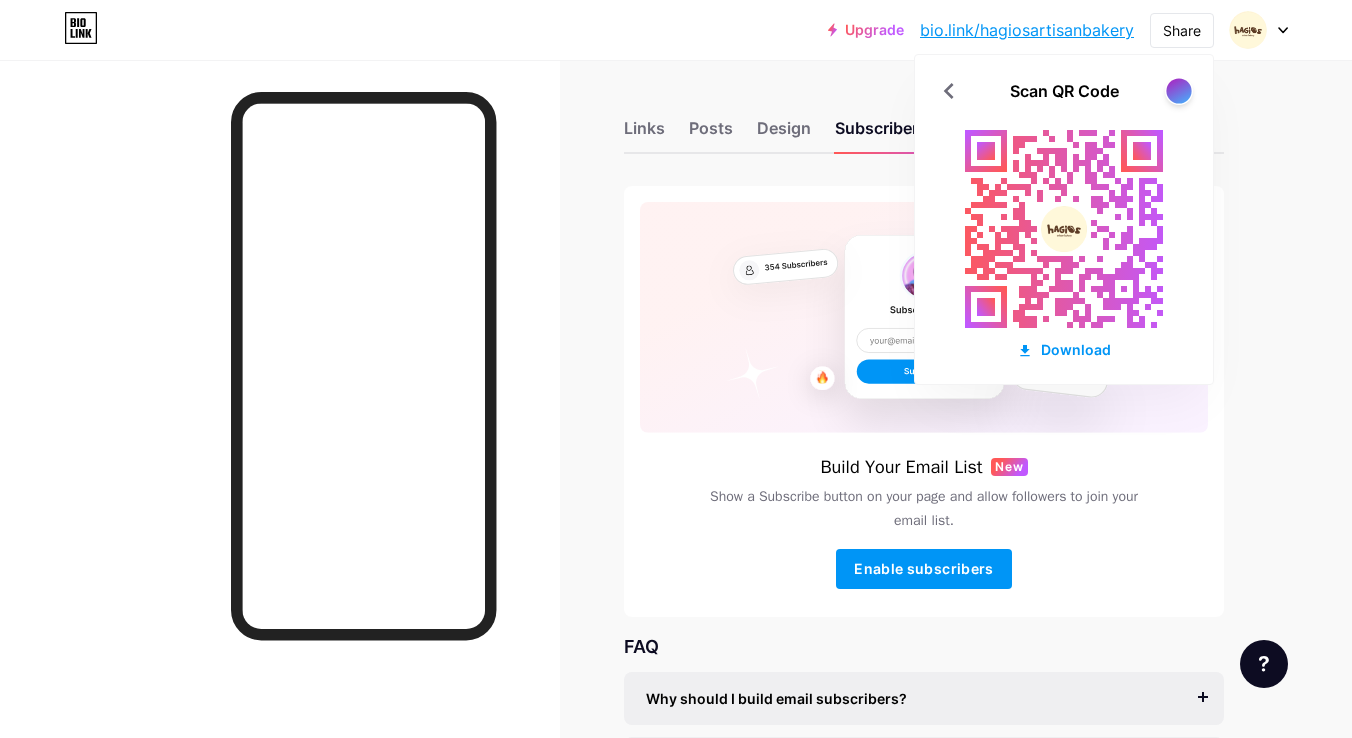 click at bounding box center [1178, 90] 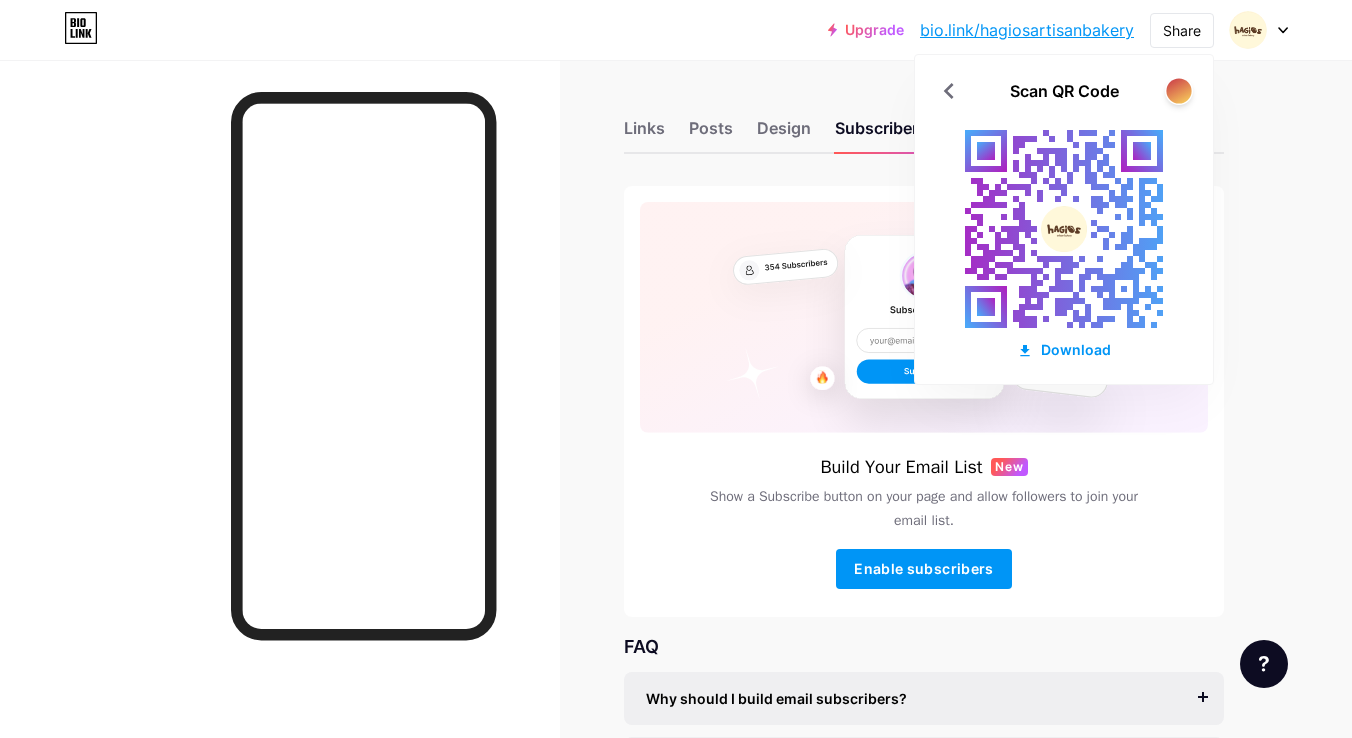 click at bounding box center [1178, 90] 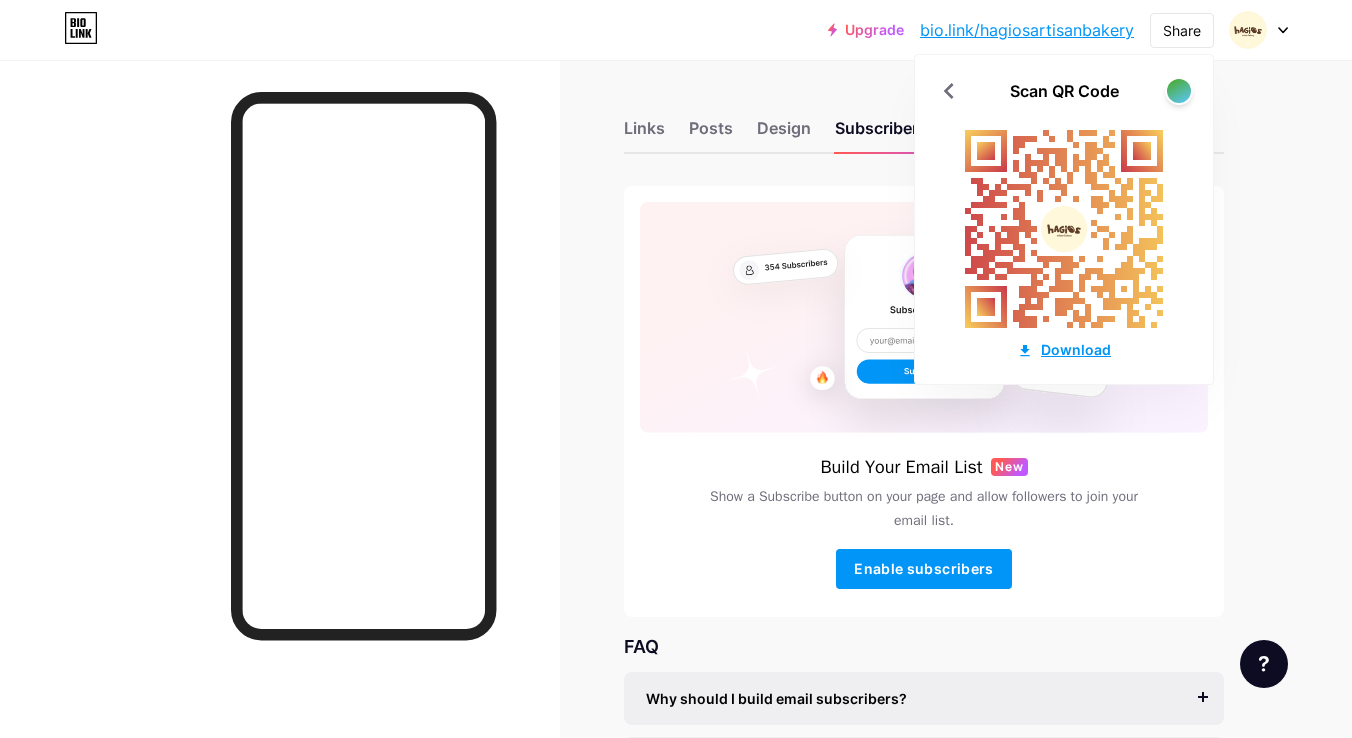 click on "Download" at bounding box center (1064, 349) 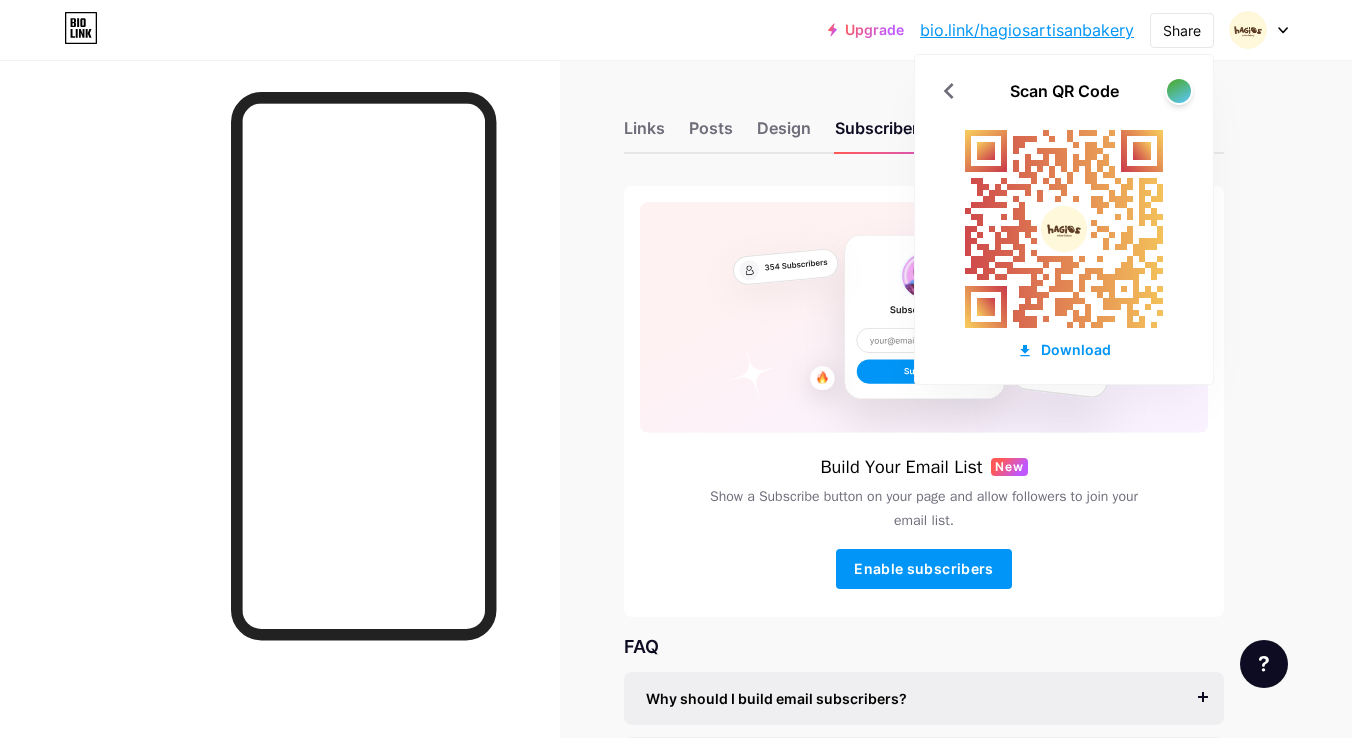 click on "Links
Posts
Design
Subscribers
NEW
Stats
Settings                                                                                                                                                                       Build Your Email List   New
Show a Subscribe button on your page and allow followers to join your email list.
Enable subscribers     FAQ   Why should I build email subscribers?   Email is the only reliable medium to build a following, unsusceptible to algorithms and platform shifts. Until now, it has been hard and expensive to build an email list. We’ve reinvented it for creators. Do I have to offer something in return?   It’s better if you do, but most creators start off by asking their visitors to subscribe for future updates. What does it cost?   It’s free to get started, and you can accept unlimited subscribers. You only pay ($10/month) when you start sending emails." at bounding box center (654, 507) 